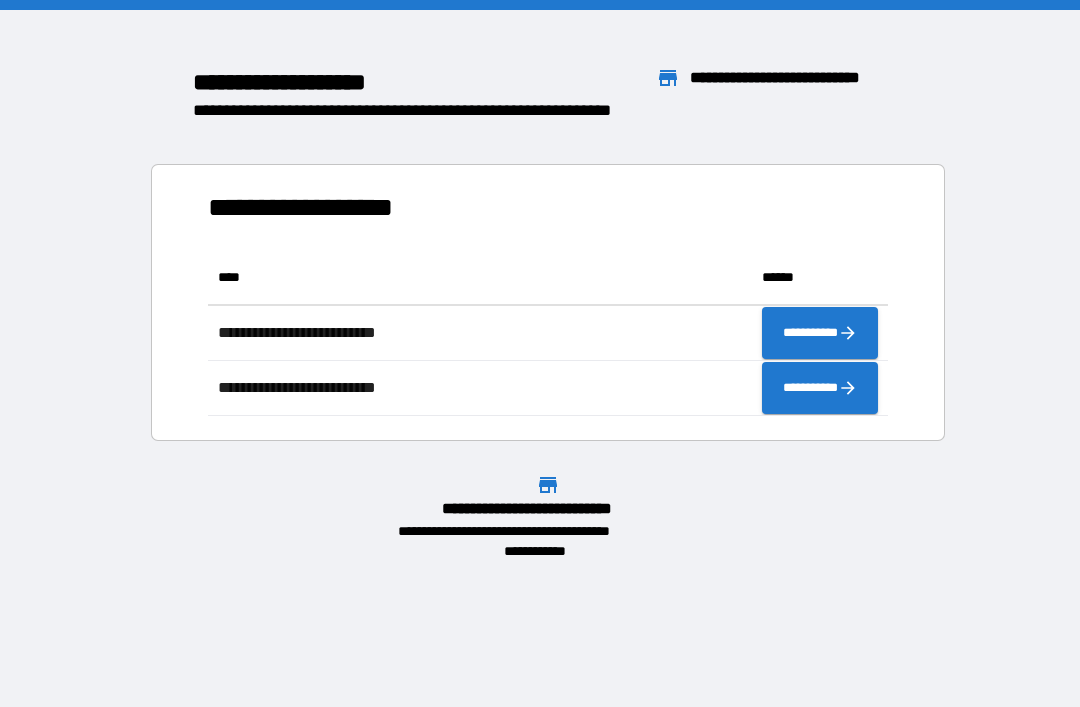 scroll, scrollTop: 0, scrollLeft: 0, axis: both 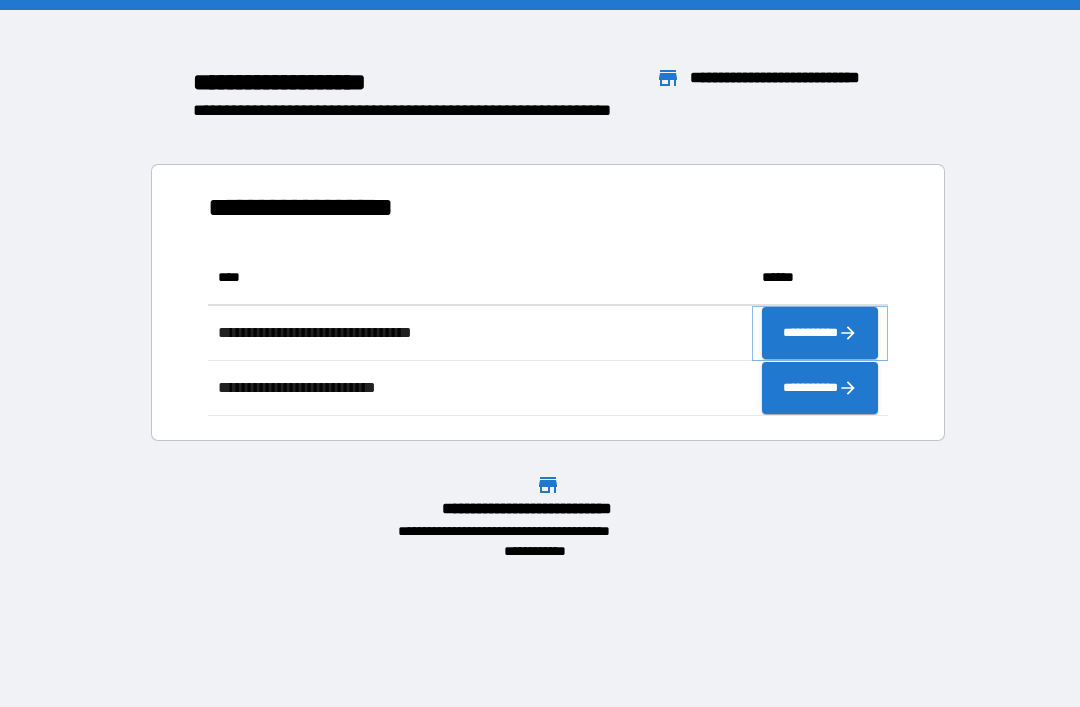 click on "**********" at bounding box center (820, 333) 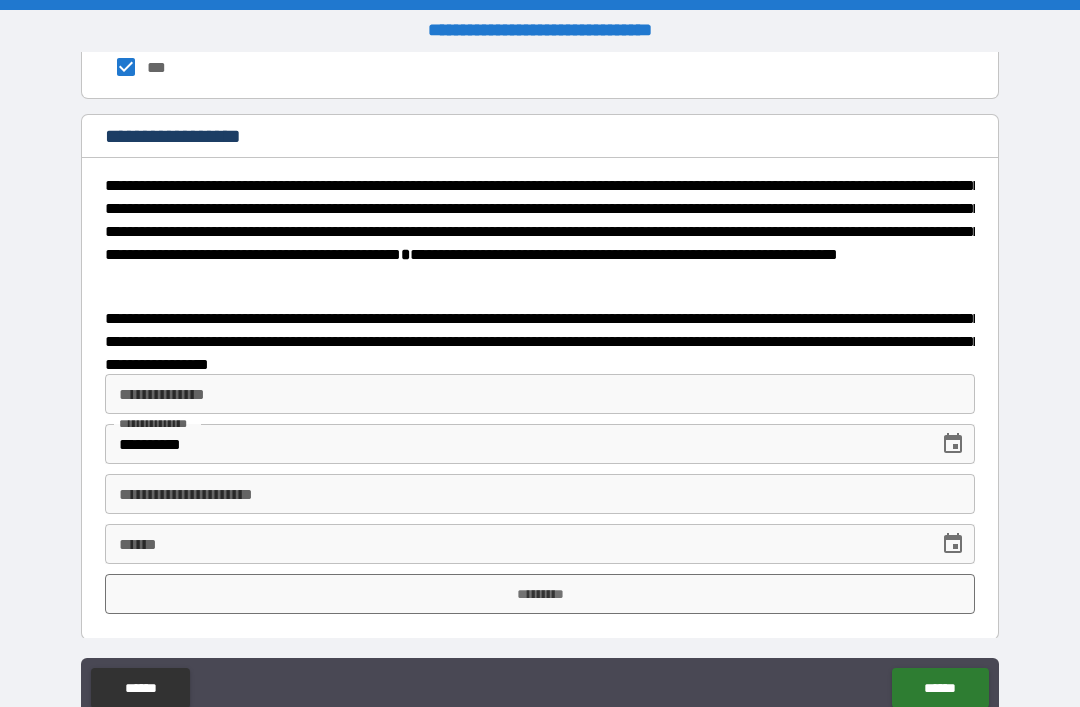 scroll, scrollTop: 3056, scrollLeft: 0, axis: vertical 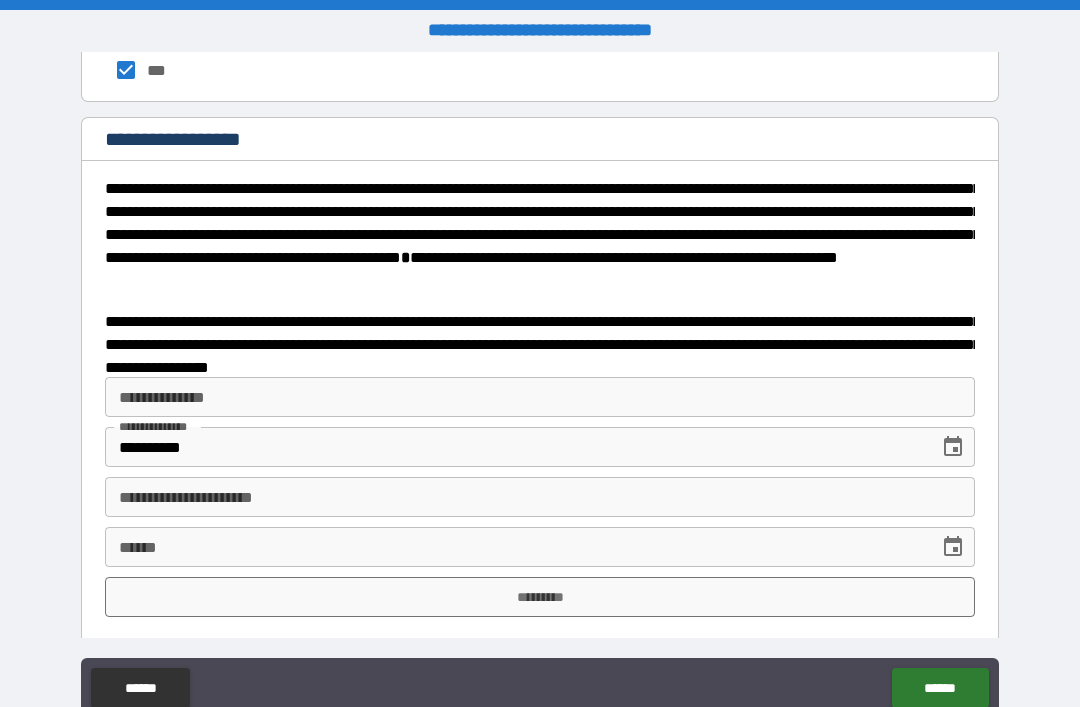 click on "**********" at bounding box center (540, 497) 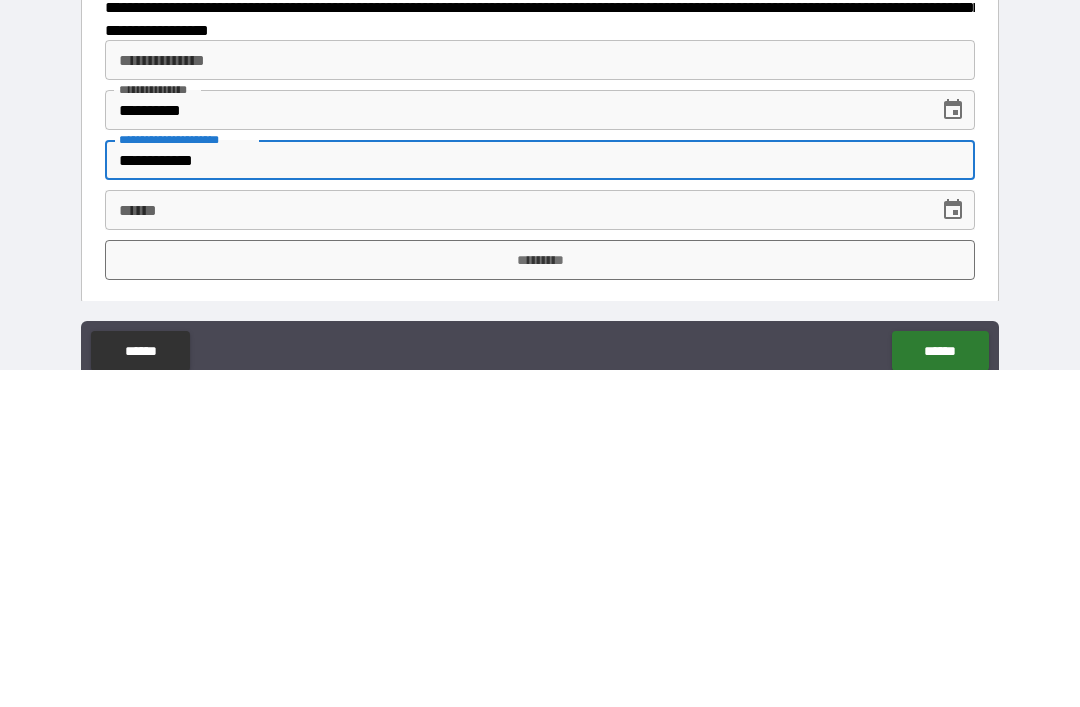 type on "**********" 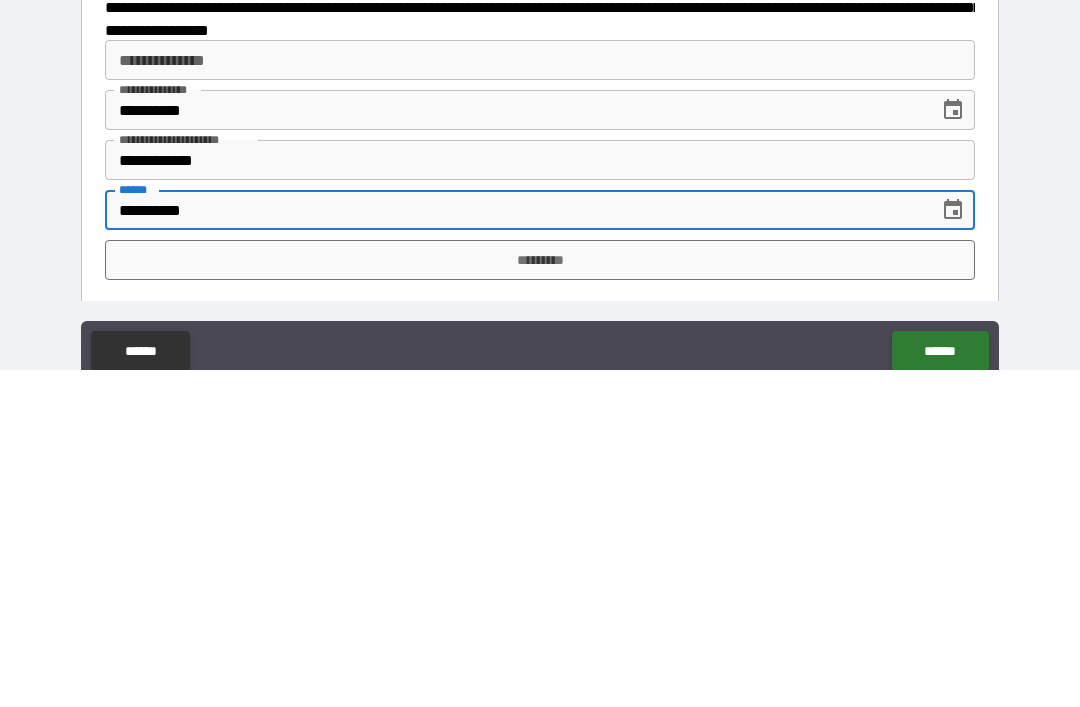 type on "**********" 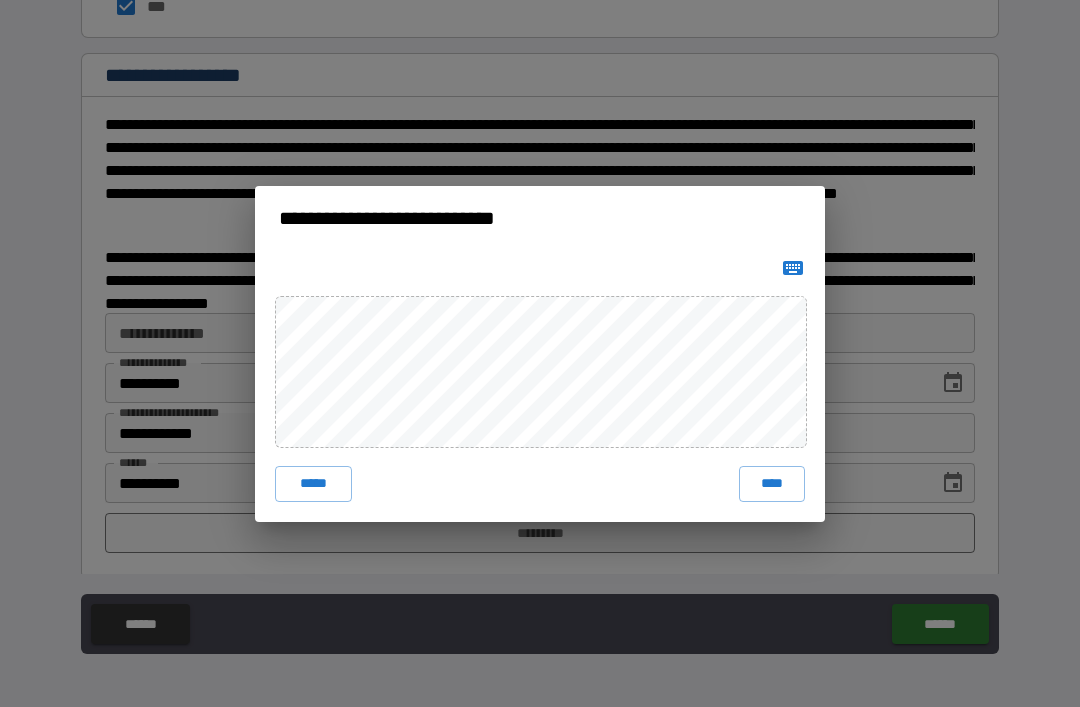 click on "****" at bounding box center (772, 484) 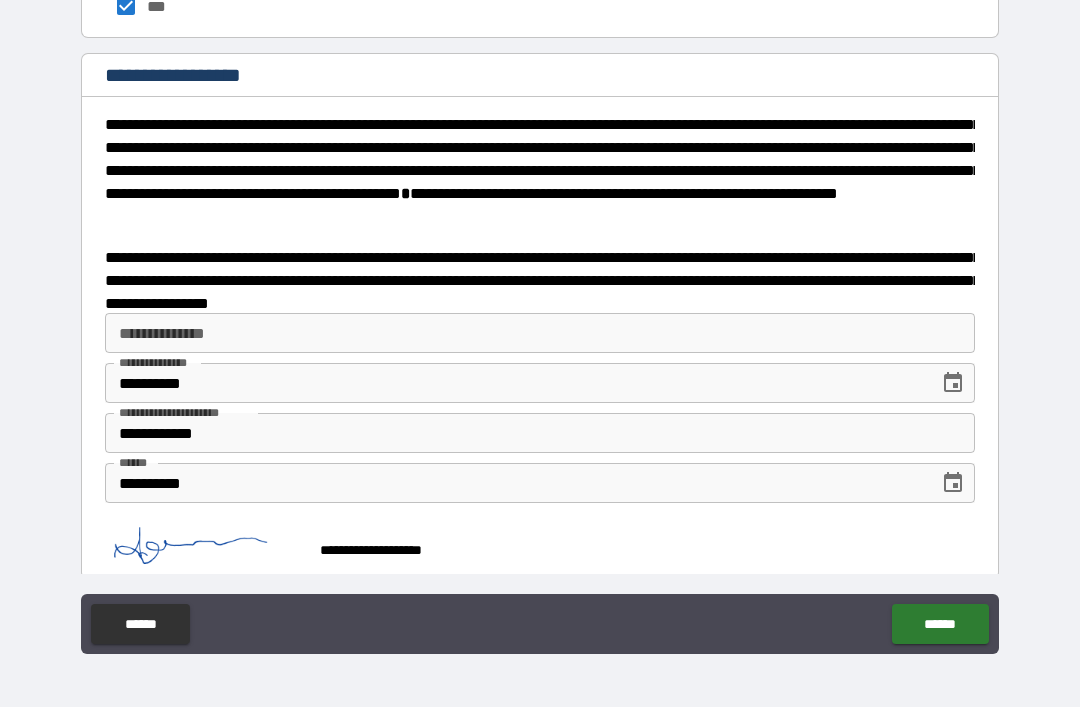 scroll, scrollTop: 3046, scrollLeft: 0, axis: vertical 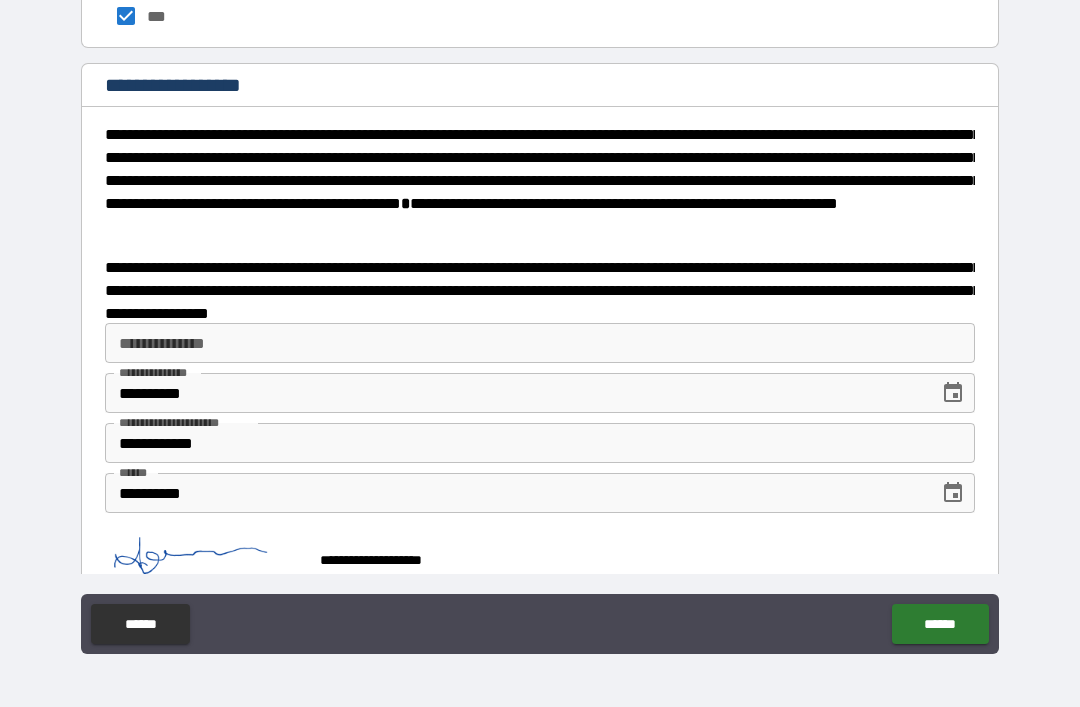 click on "******" at bounding box center [940, 624] 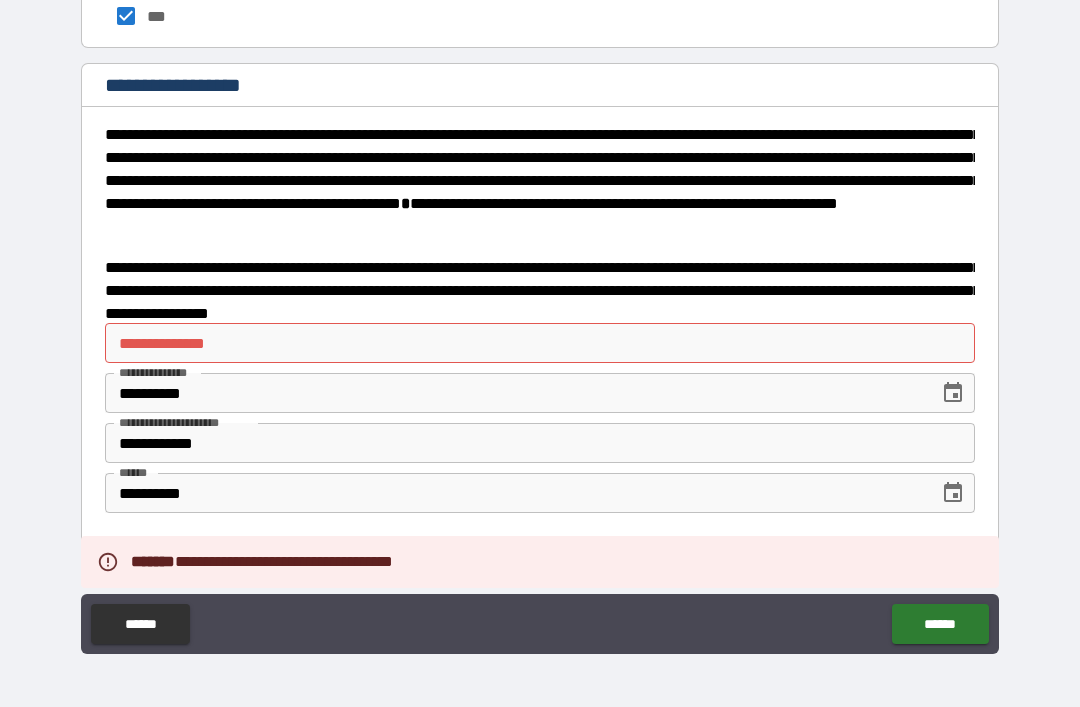 click on "**********" at bounding box center (540, 343) 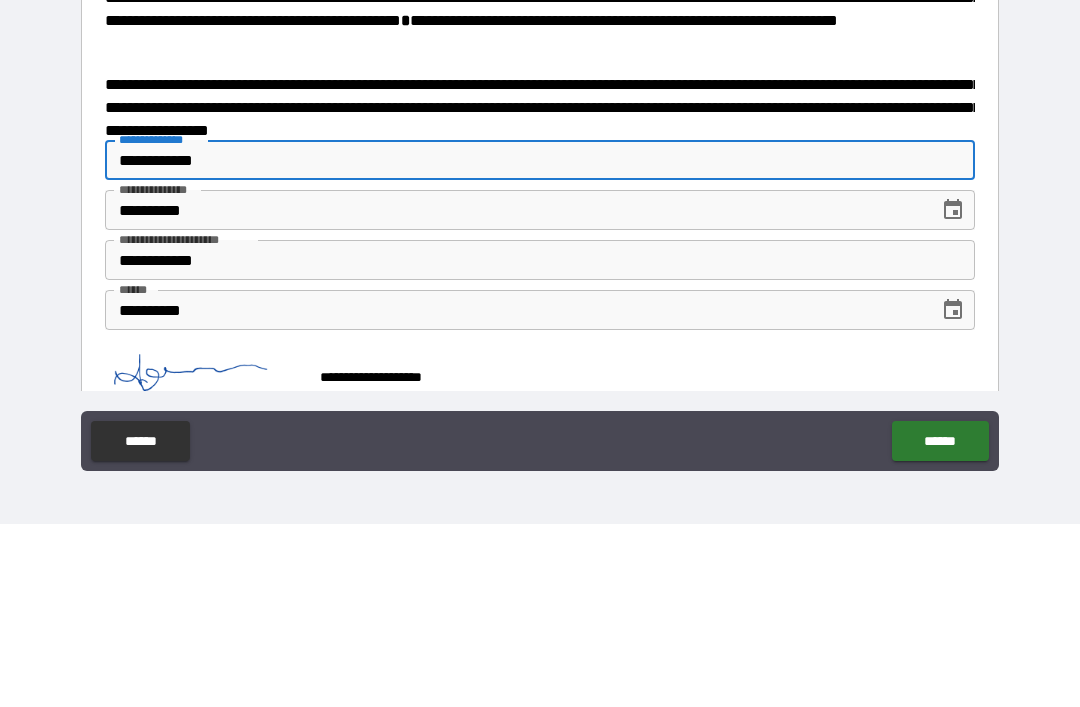 type on "**********" 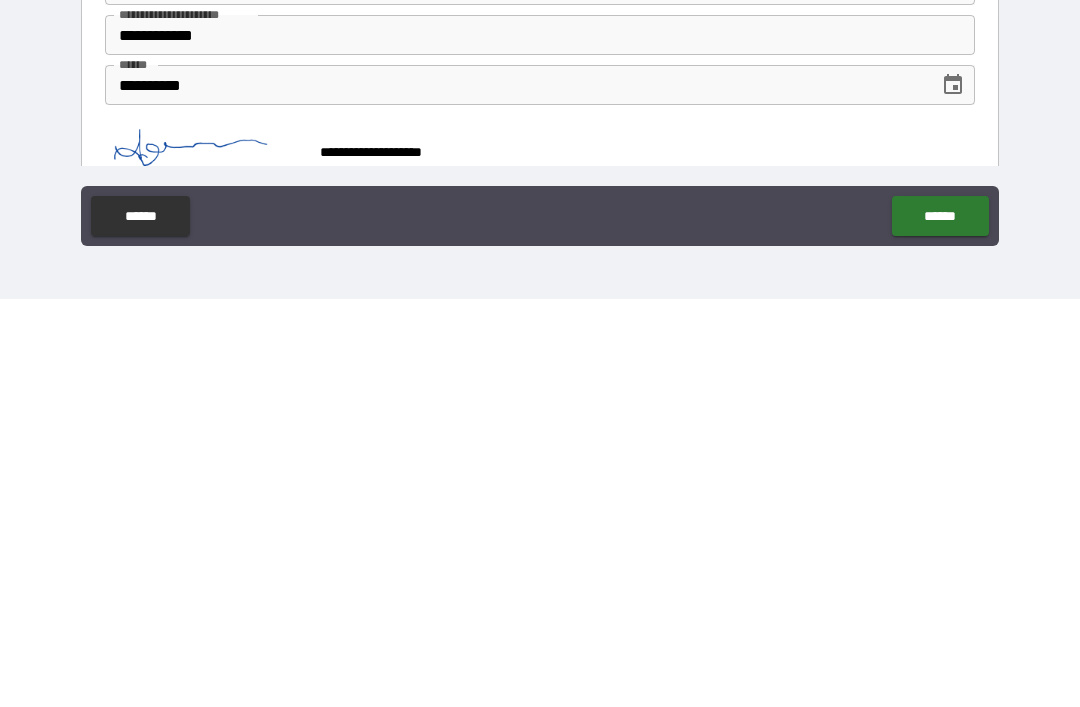 click on "******" at bounding box center [940, 624] 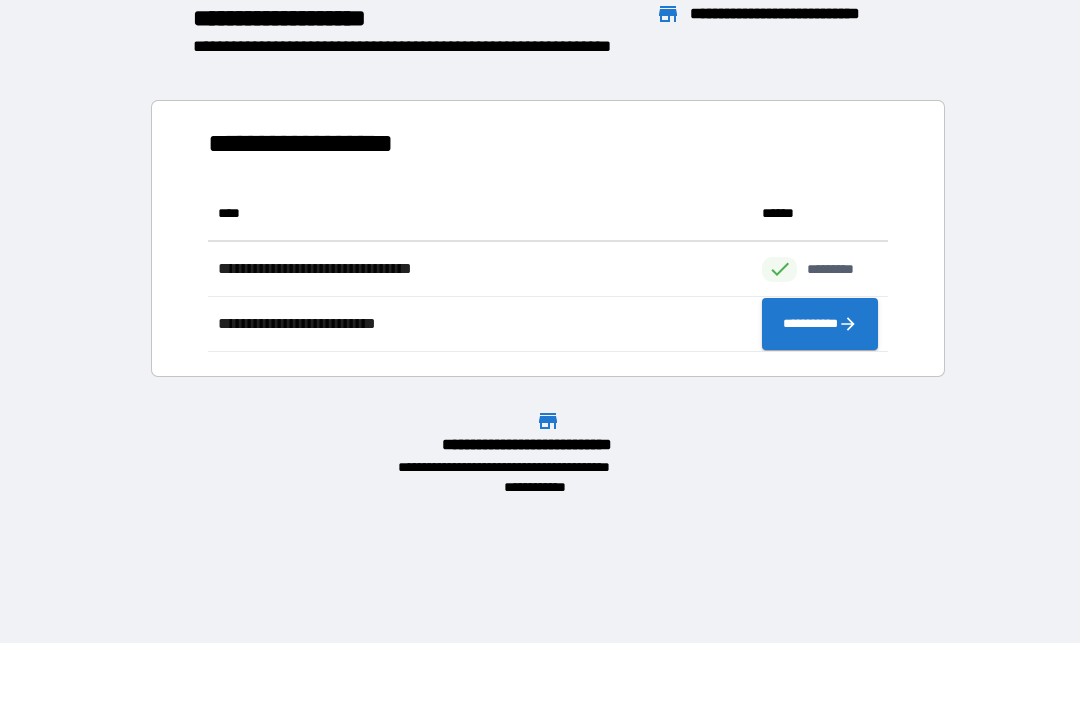 scroll, scrollTop: 166, scrollLeft: 680, axis: both 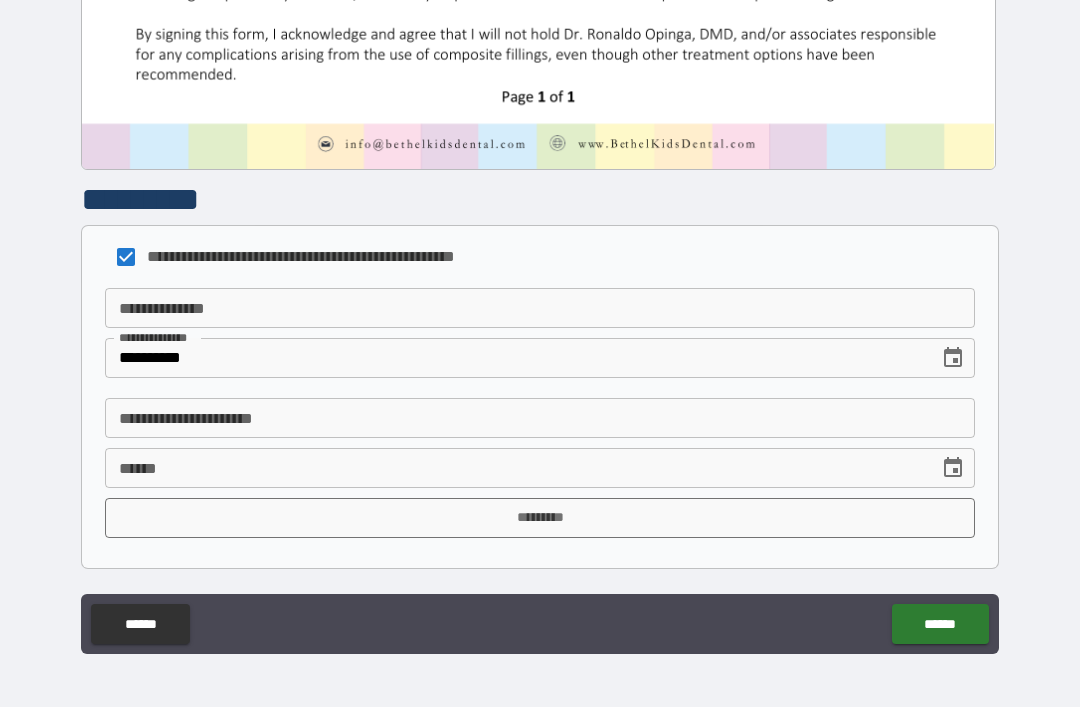click on "**********" at bounding box center [540, 308] 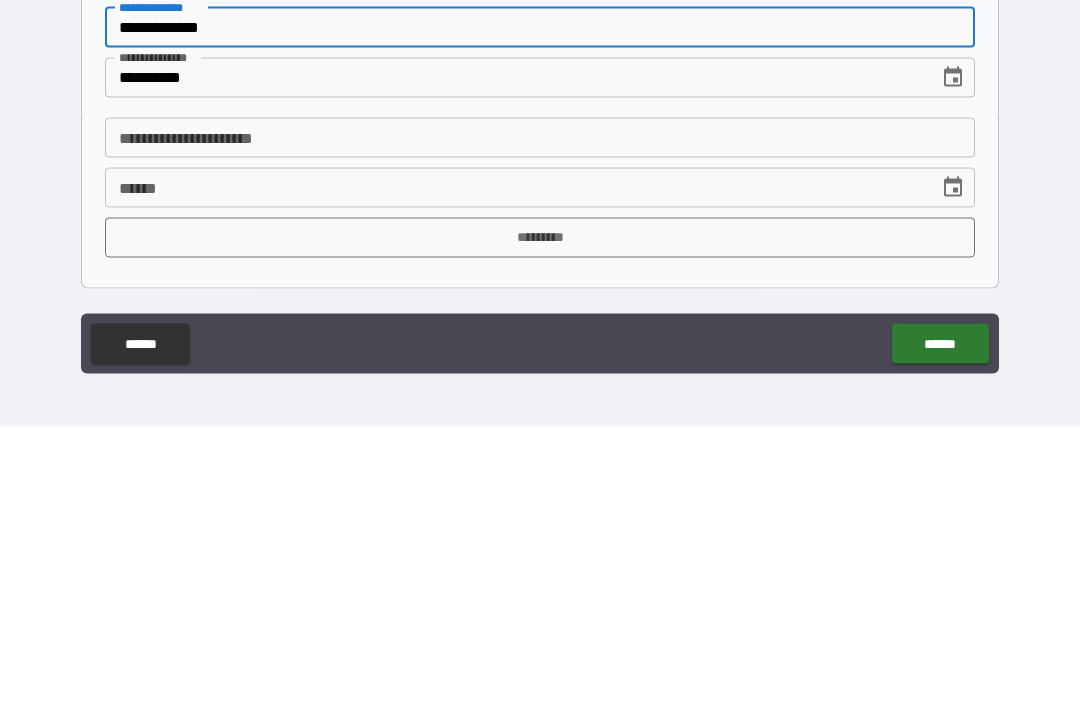 type on "**********" 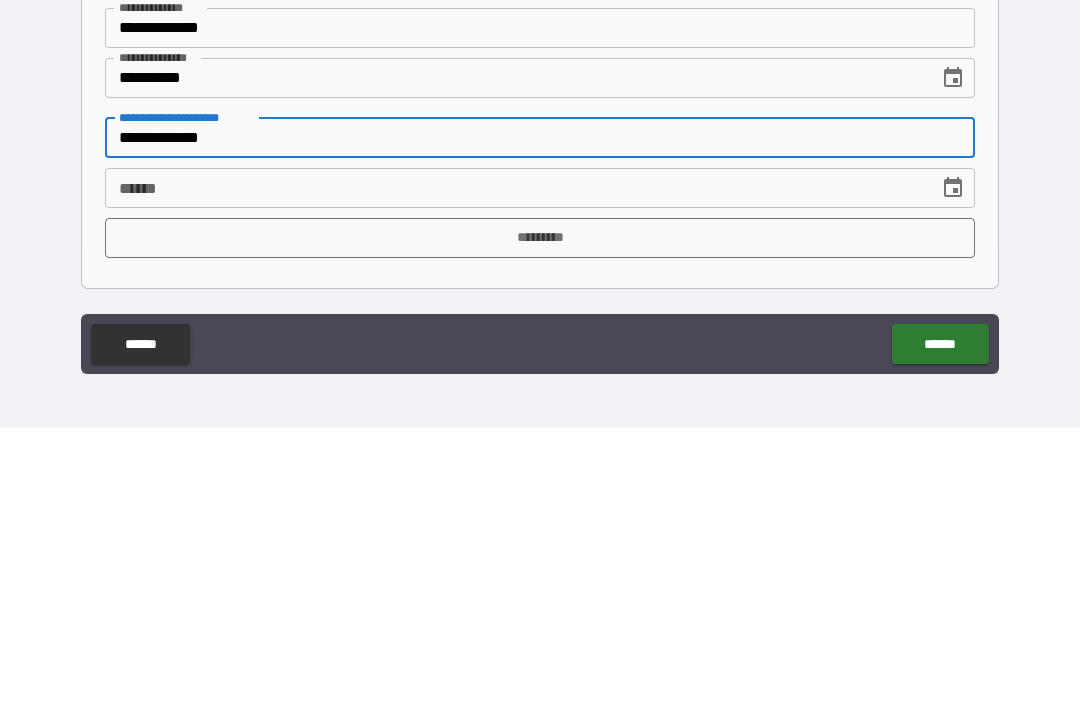 type on "**********" 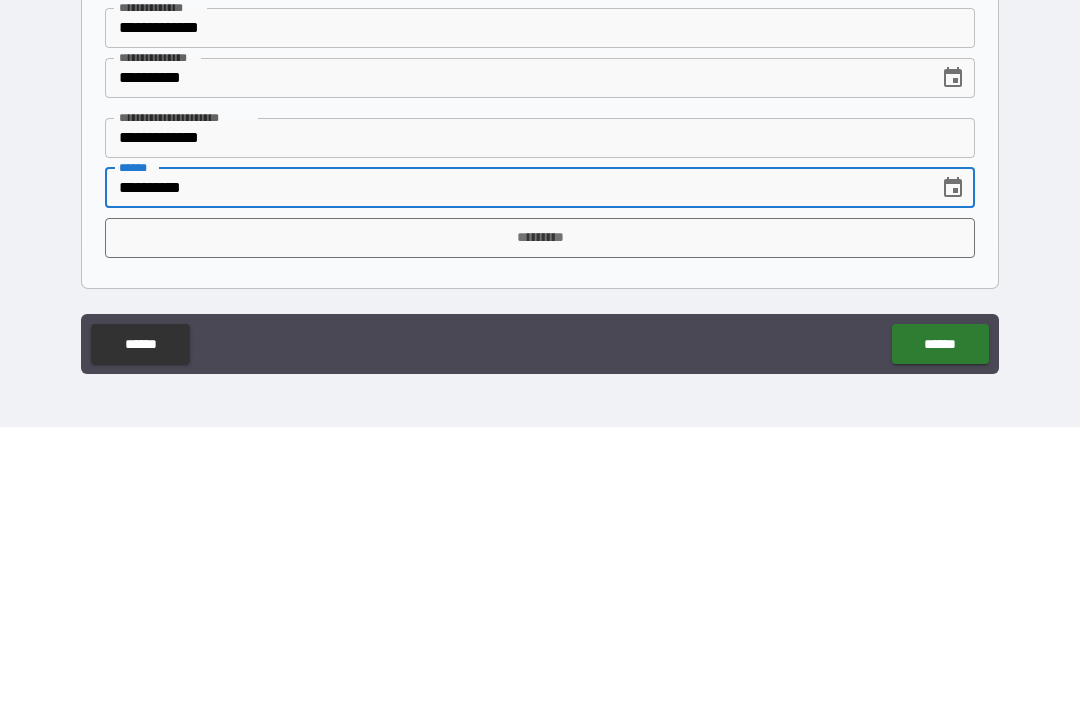 type on "**********" 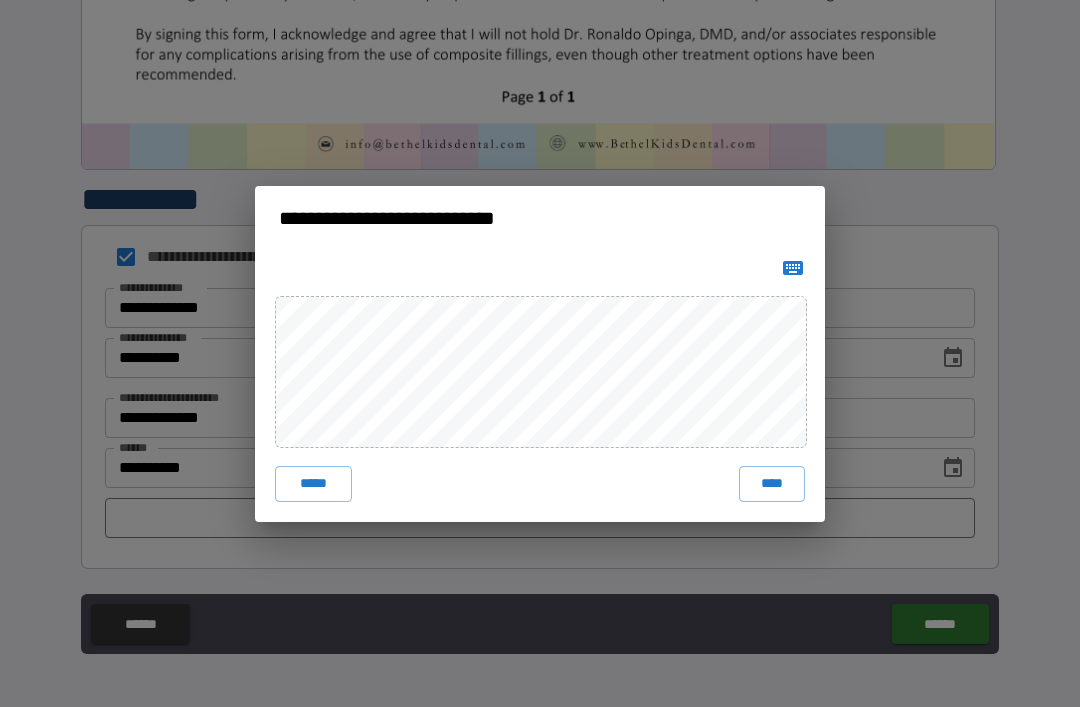 click on "****" at bounding box center [772, 484] 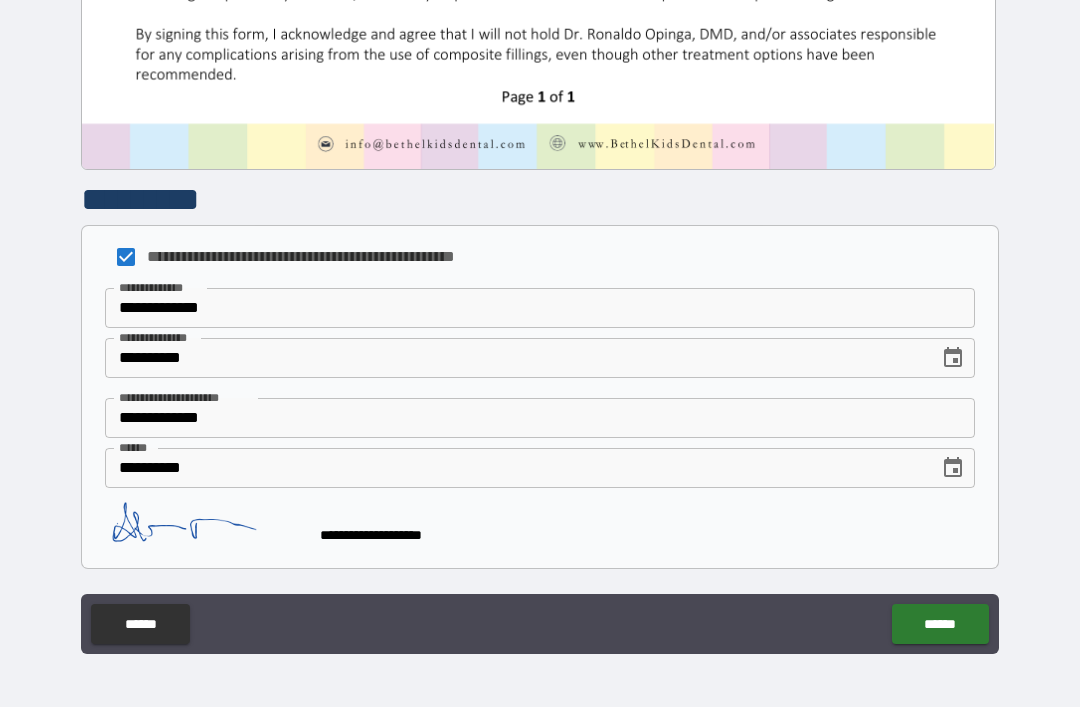 scroll, scrollTop: 1022, scrollLeft: 0, axis: vertical 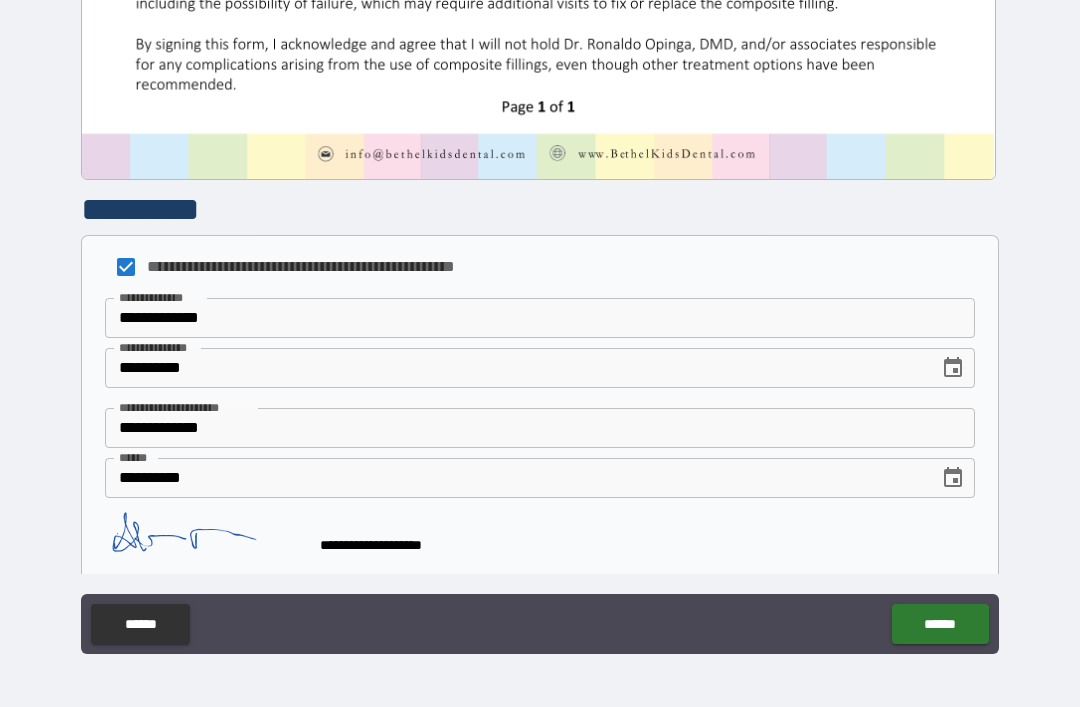 click on "******" at bounding box center (940, 624) 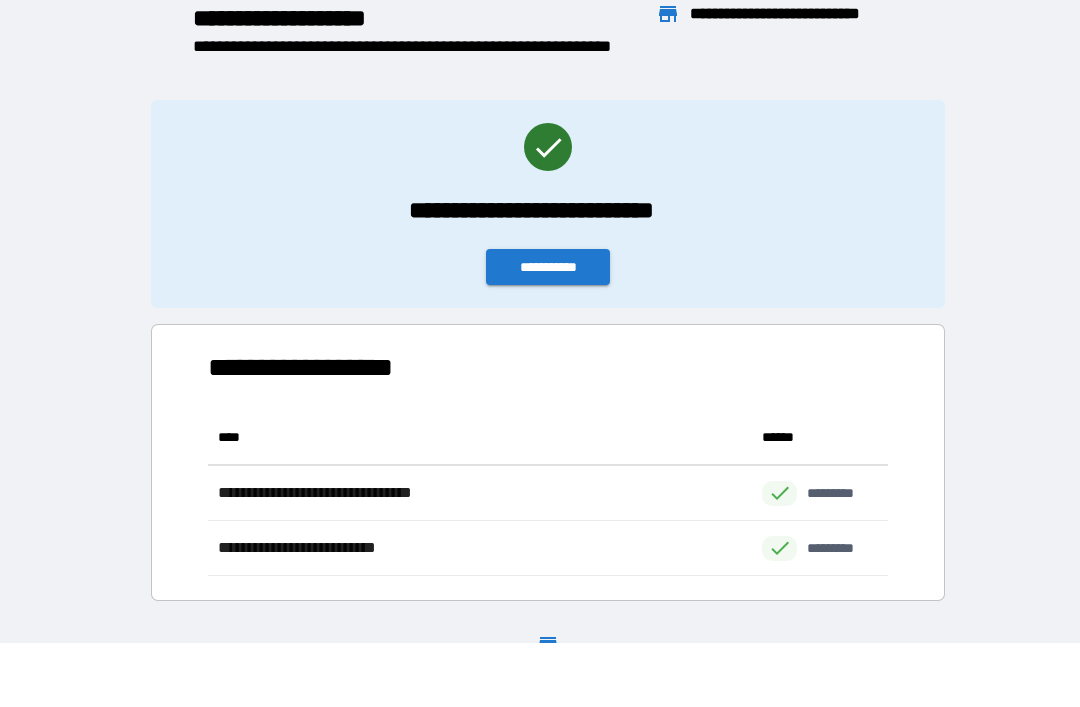 scroll, scrollTop: 166, scrollLeft: 680, axis: both 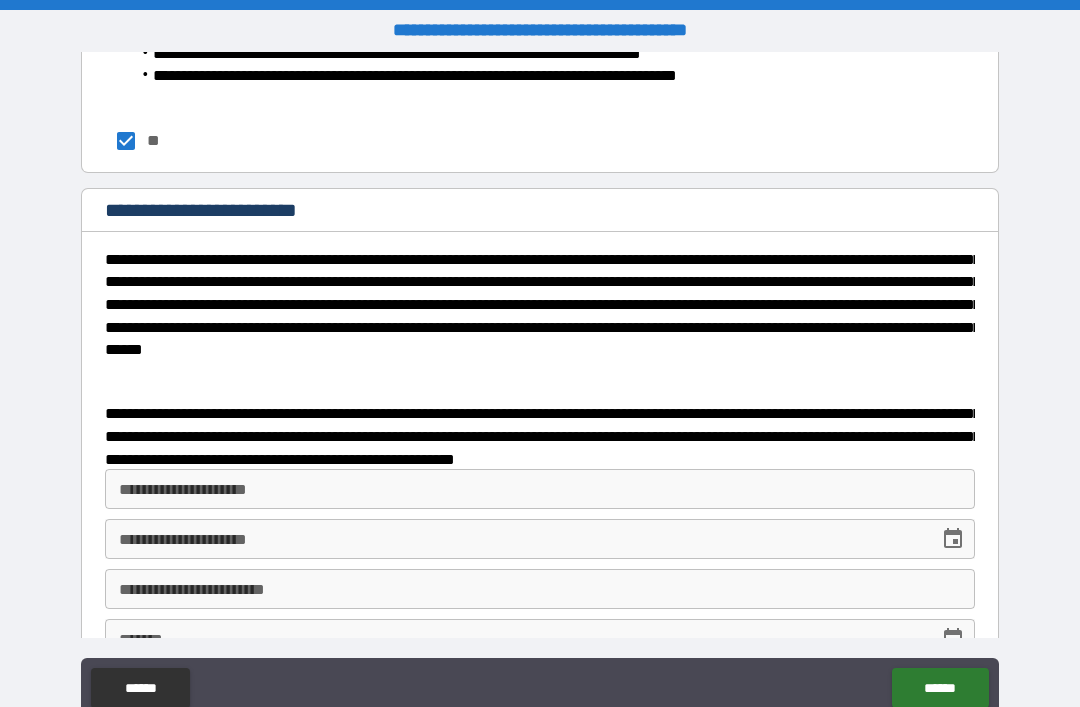 click on "**********" at bounding box center [540, 489] 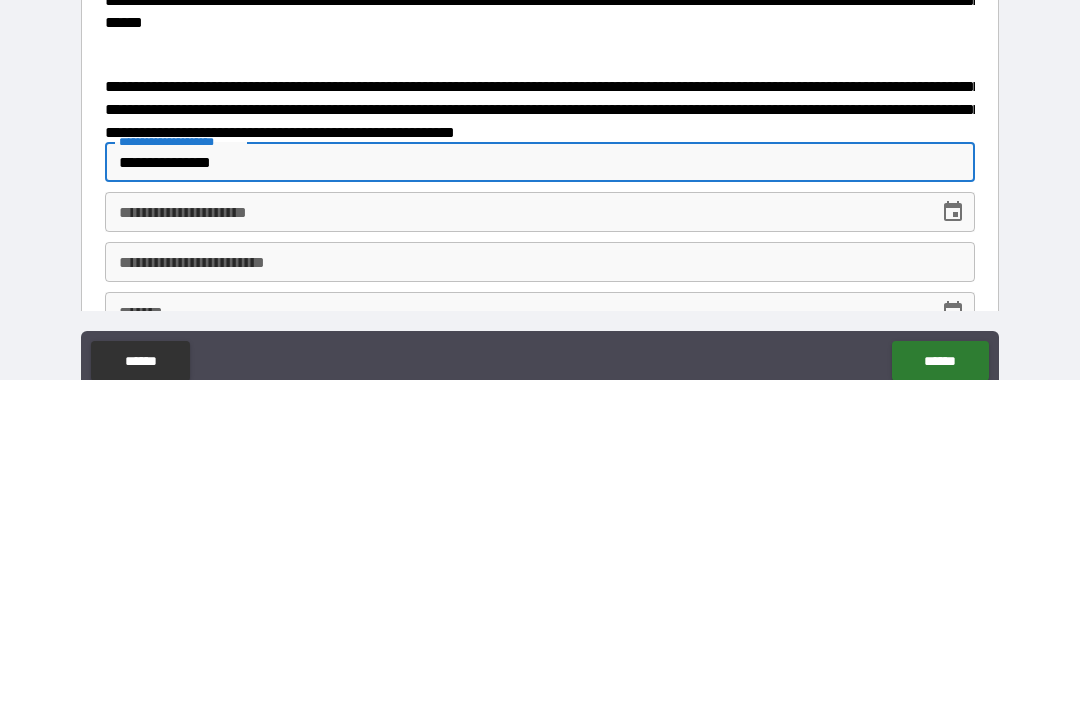 type on "**********" 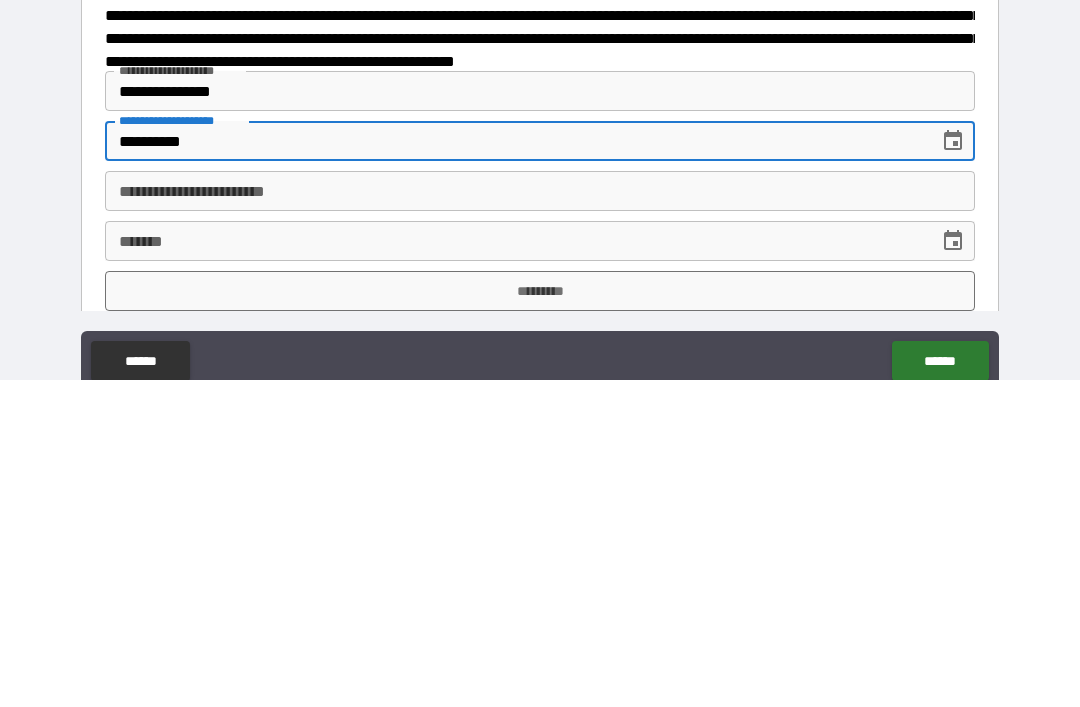 scroll, scrollTop: 3346, scrollLeft: 0, axis: vertical 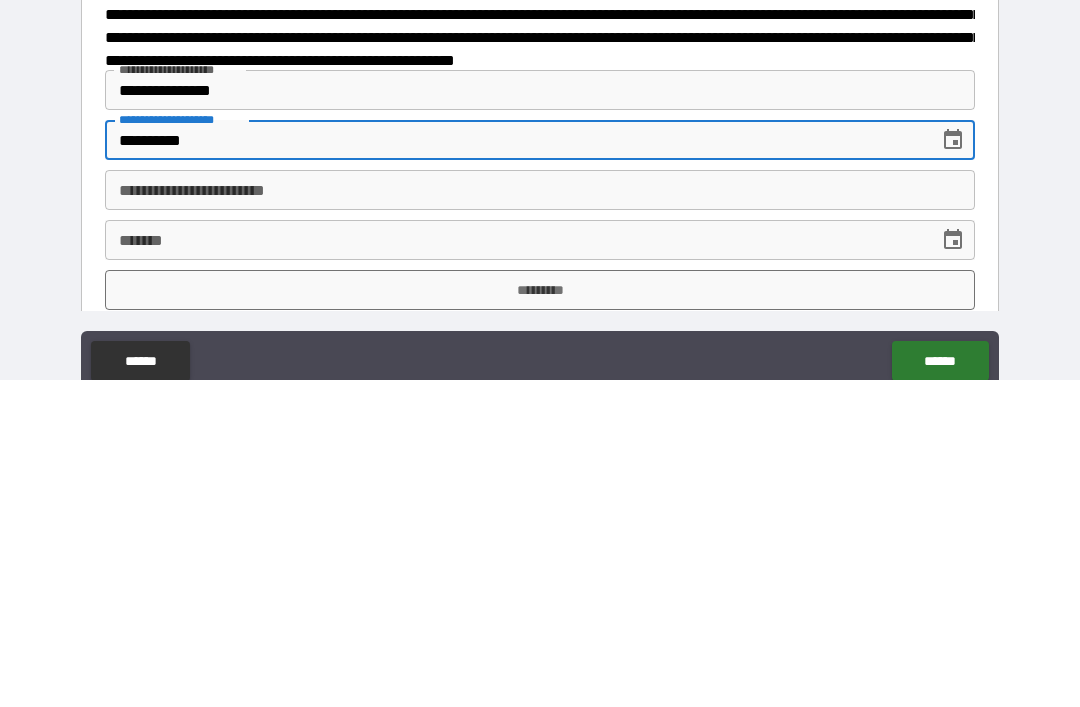 type on "**********" 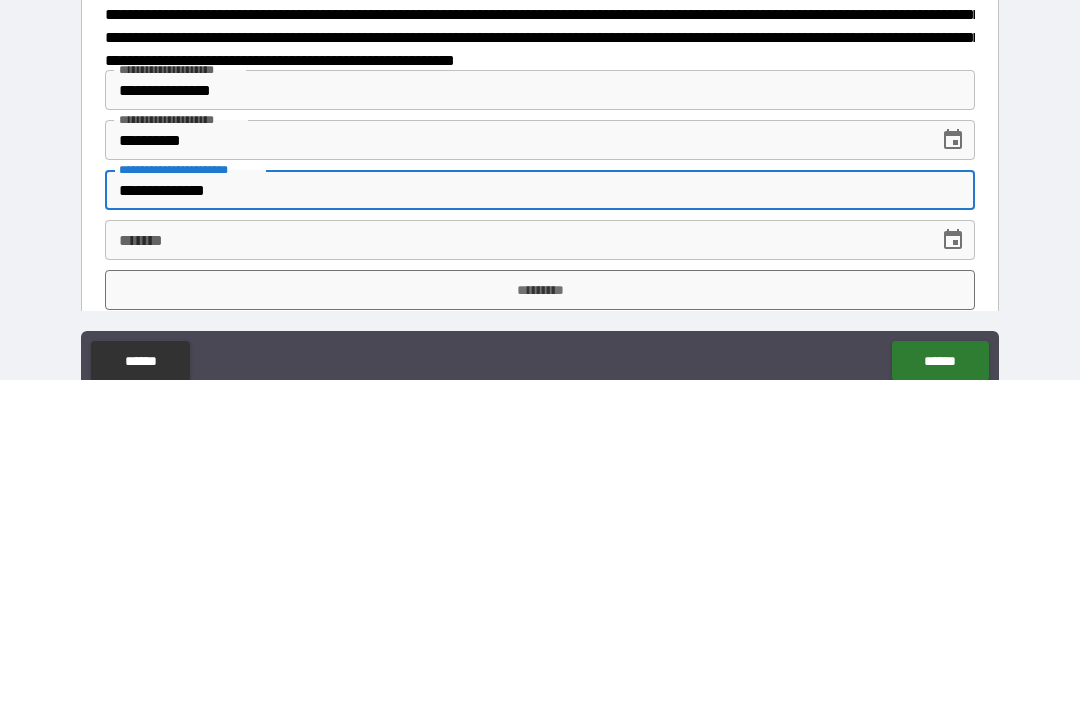 type on "**********" 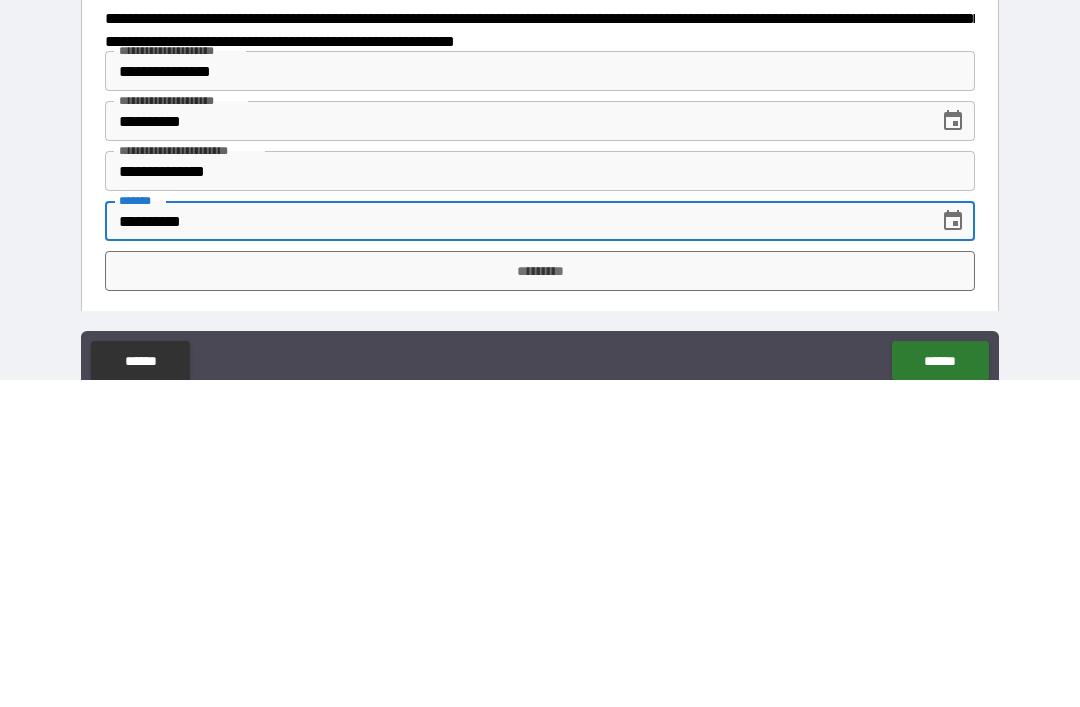 scroll, scrollTop: 3364, scrollLeft: 0, axis: vertical 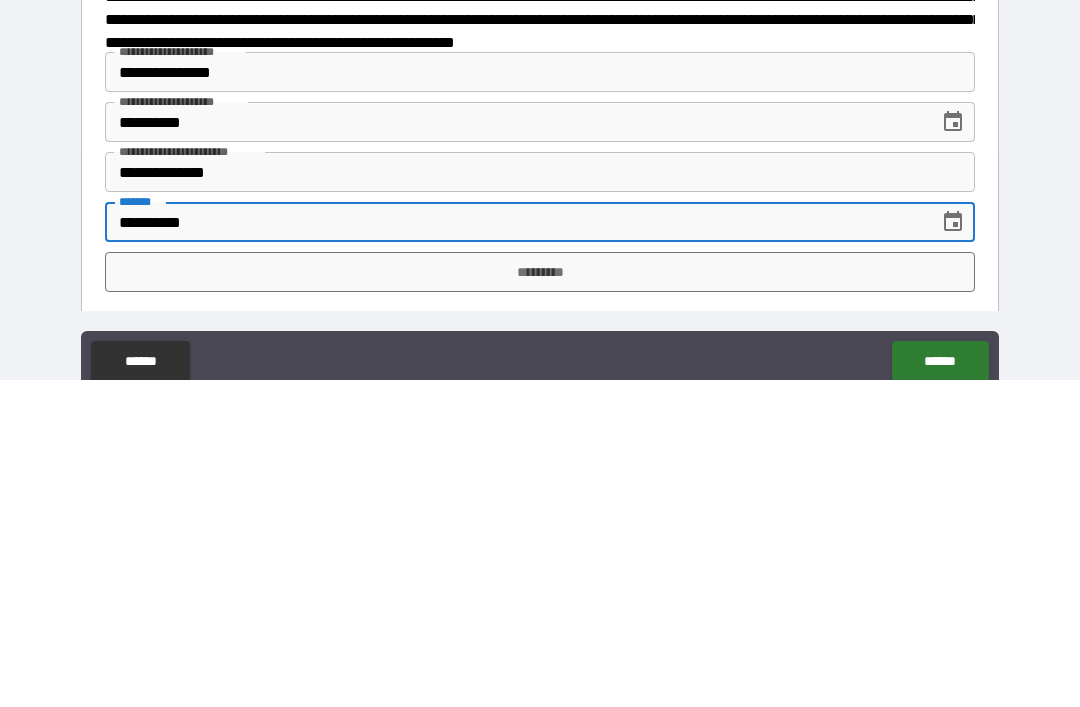 type on "**********" 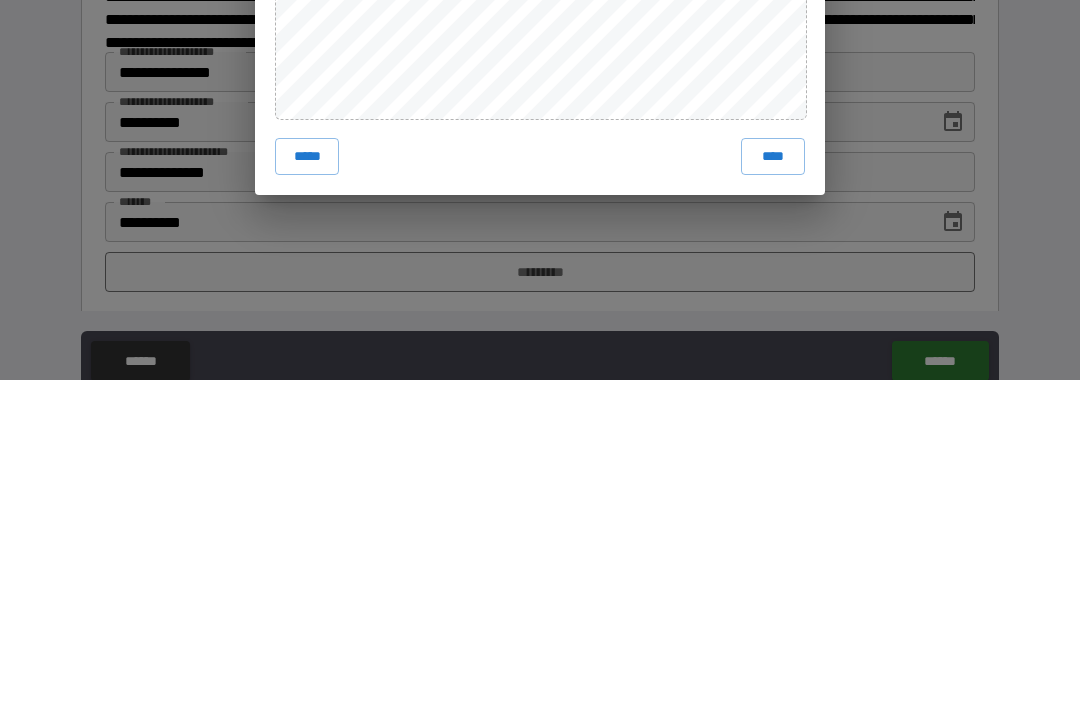 scroll, scrollTop: 64, scrollLeft: 0, axis: vertical 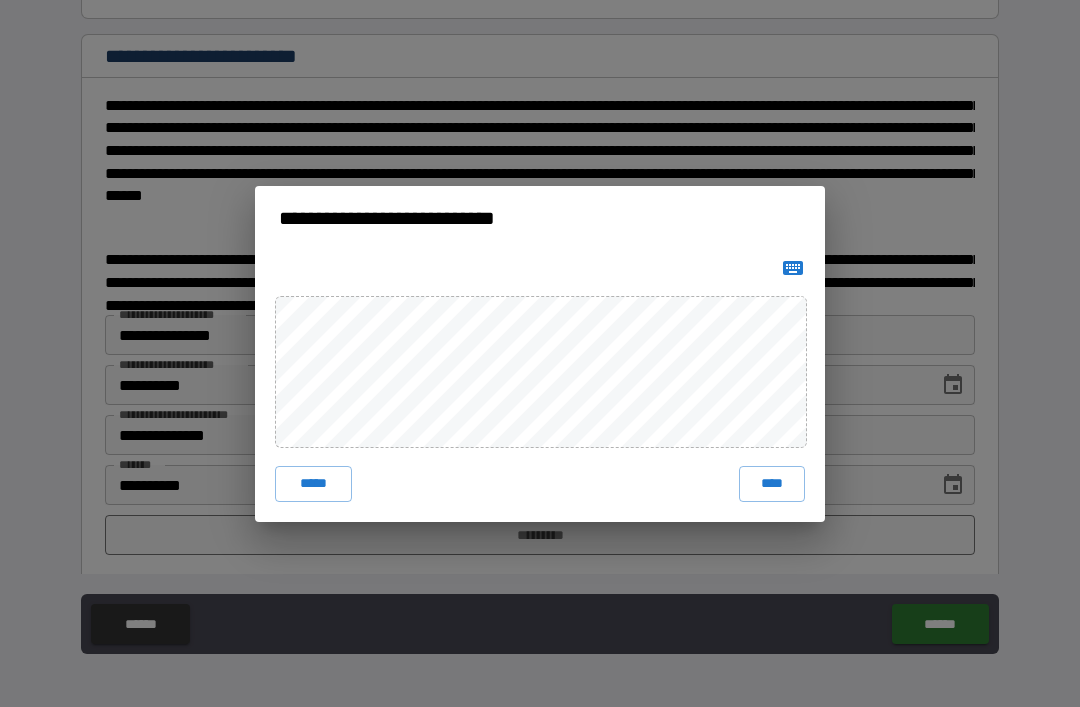 click on "****" at bounding box center (772, 484) 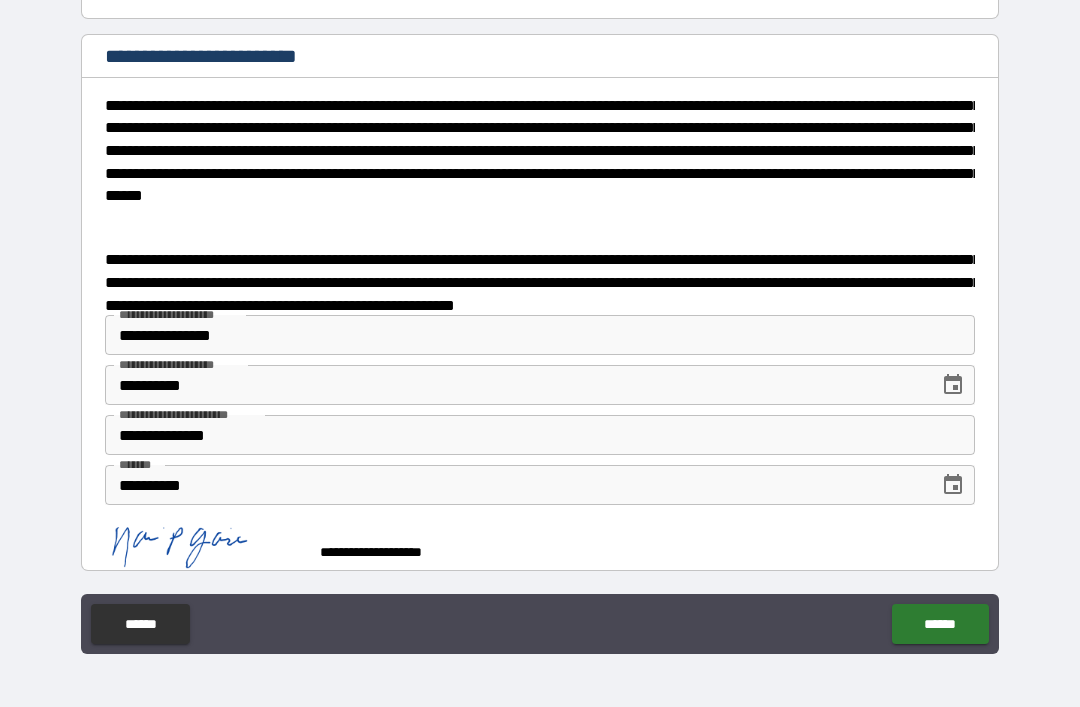 scroll, scrollTop: 3354, scrollLeft: 0, axis: vertical 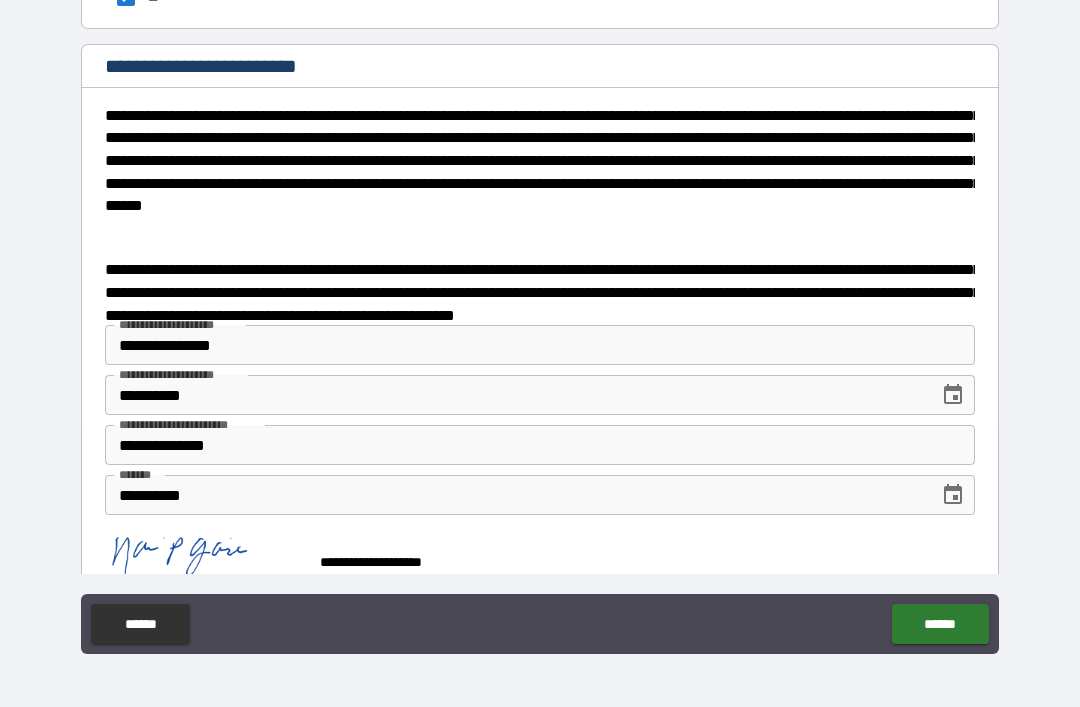 click on "******" at bounding box center (940, 624) 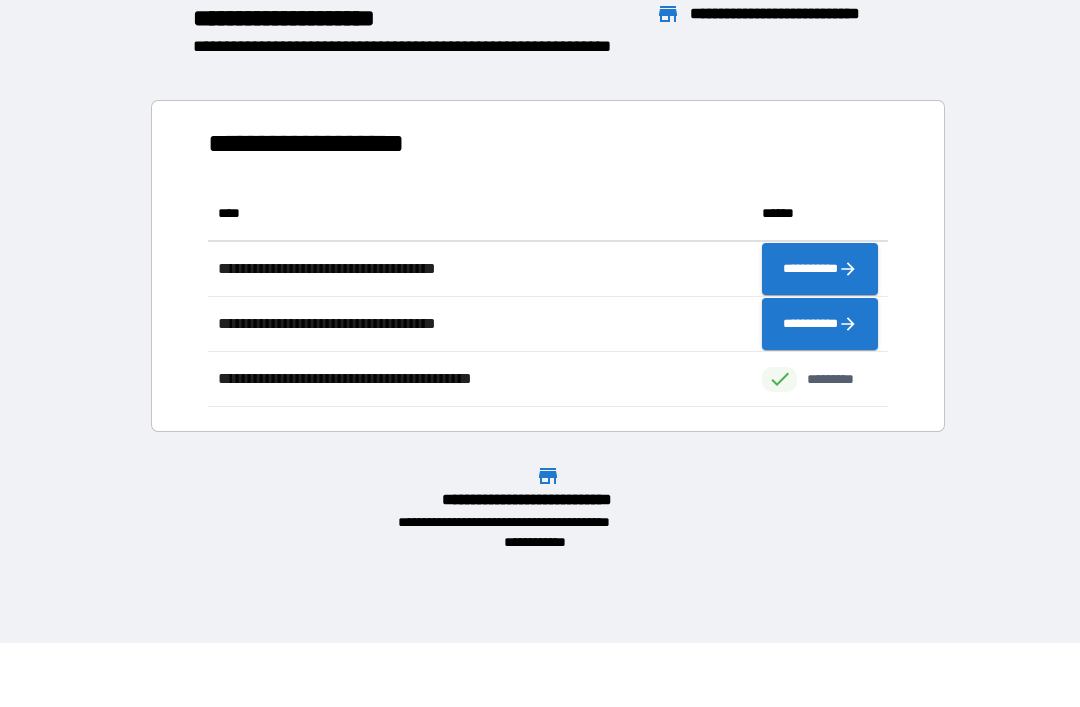 scroll, scrollTop: 1, scrollLeft: 1, axis: both 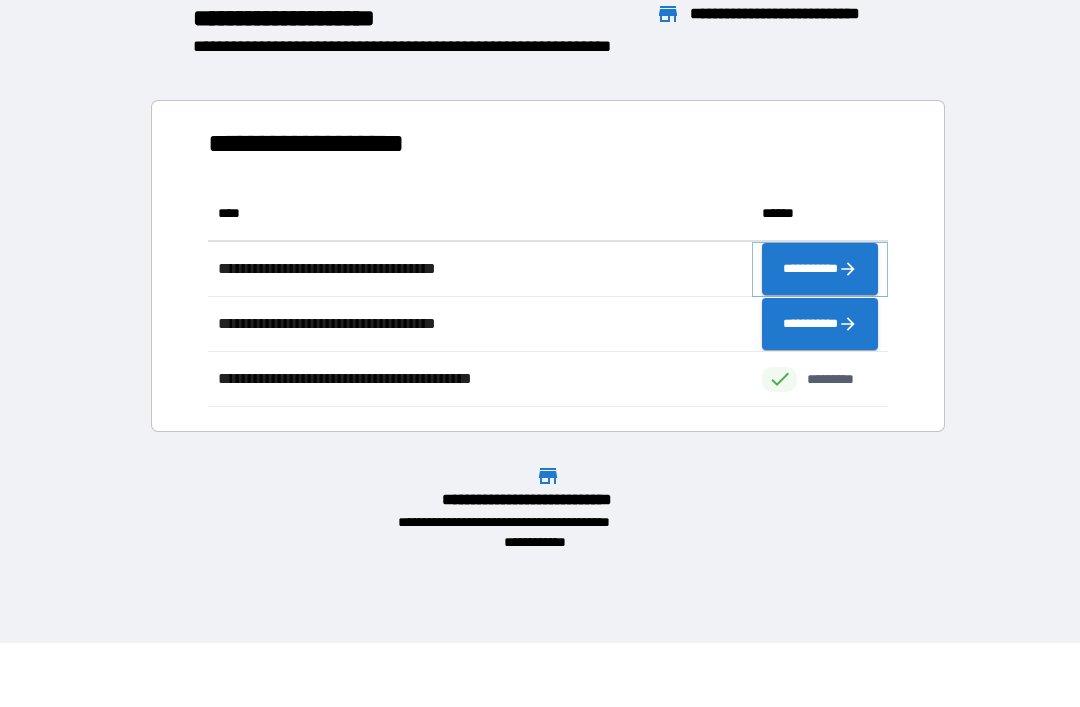 click on "**********" at bounding box center (820, 269) 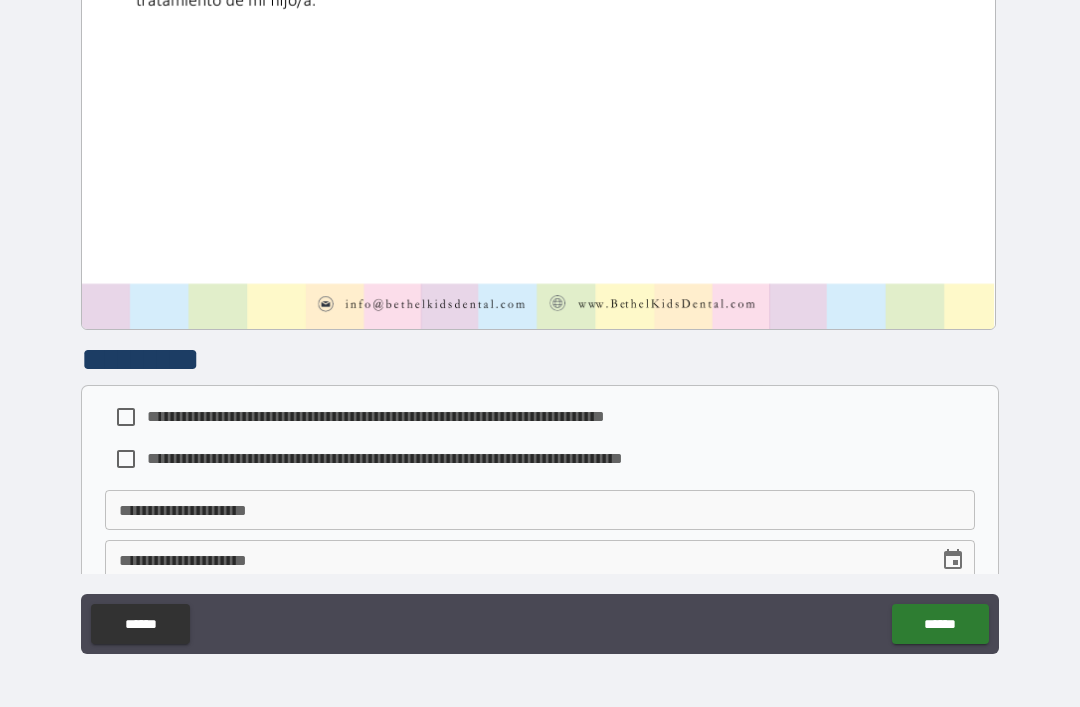 scroll, scrollTop: 874, scrollLeft: 0, axis: vertical 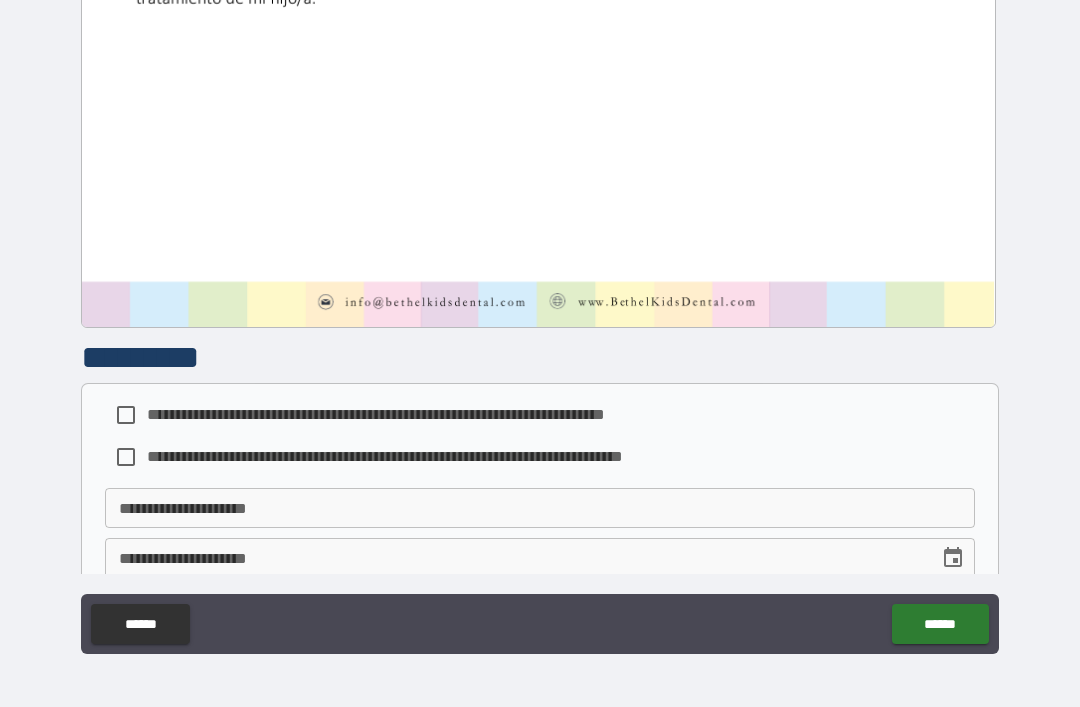 click on "**********" at bounding box center [428, 414] 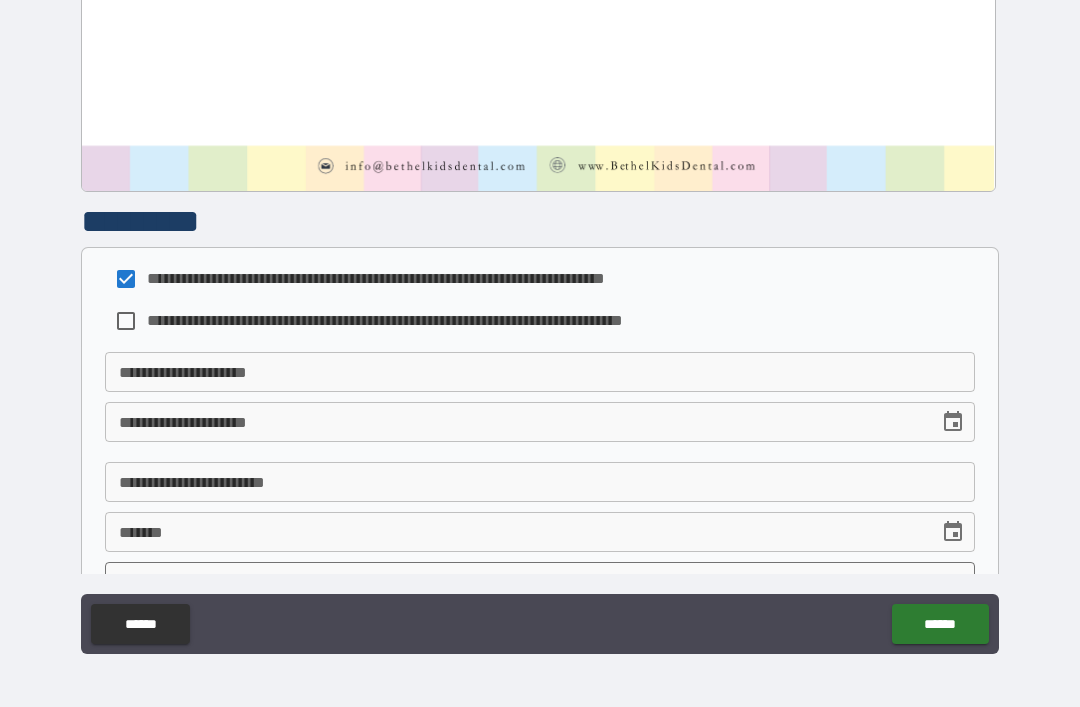 scroll, scrollTop: 1011, scrollLeft: 0, axis: vertical 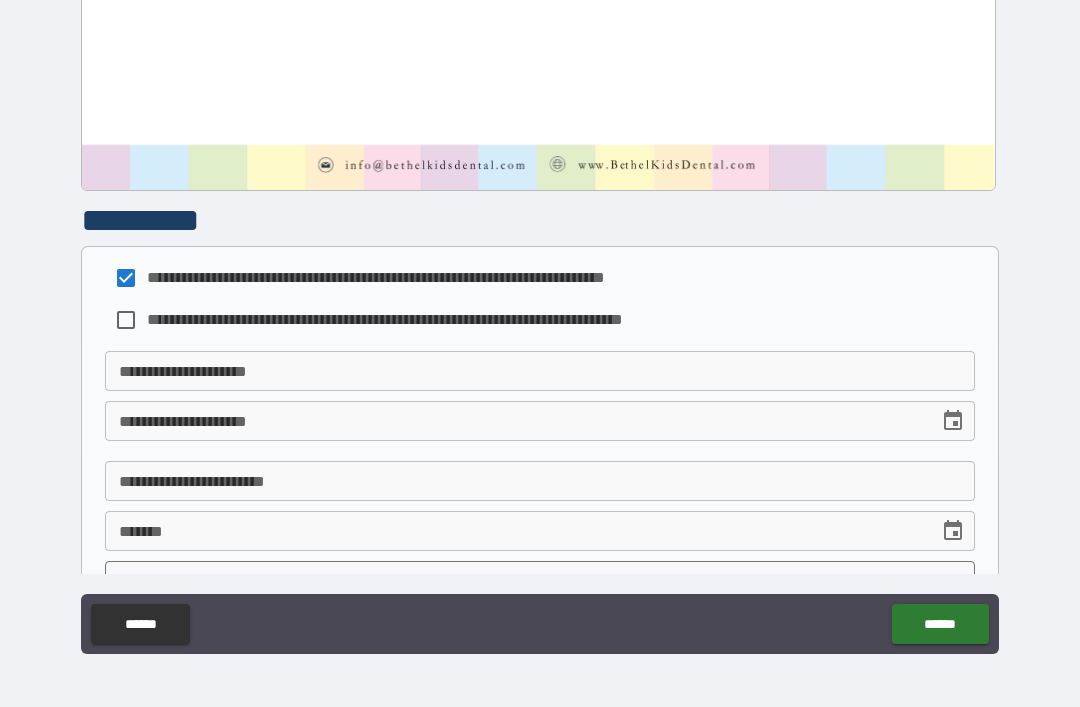 click on "**********" at bounding box center [540, 371] 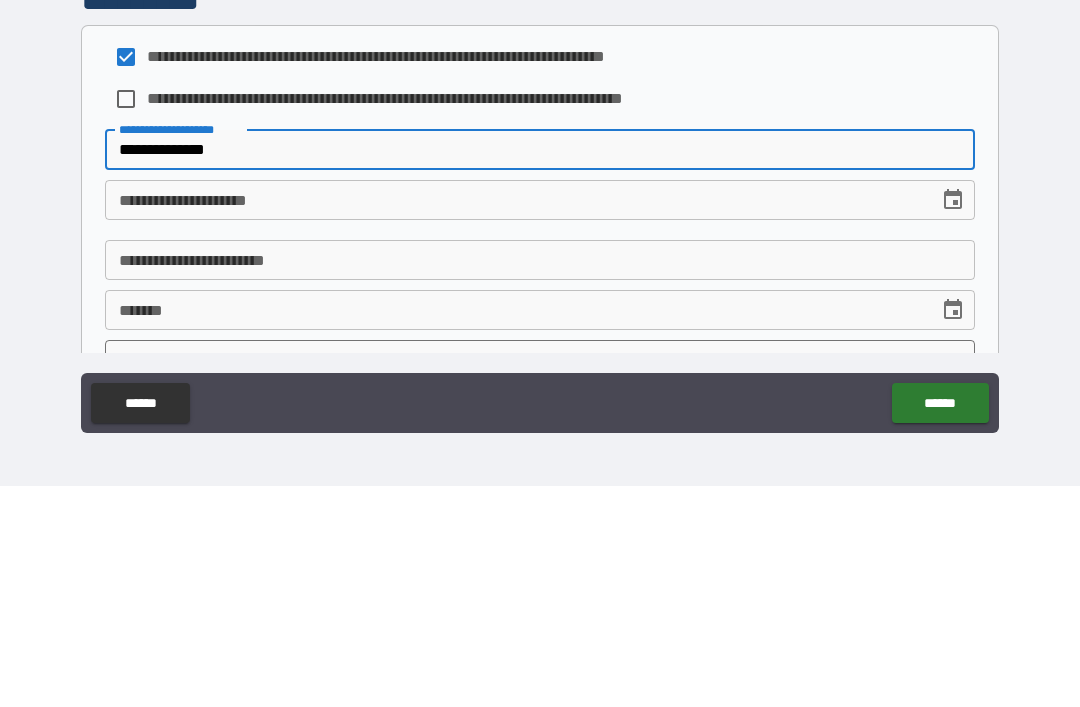 type on "**********" 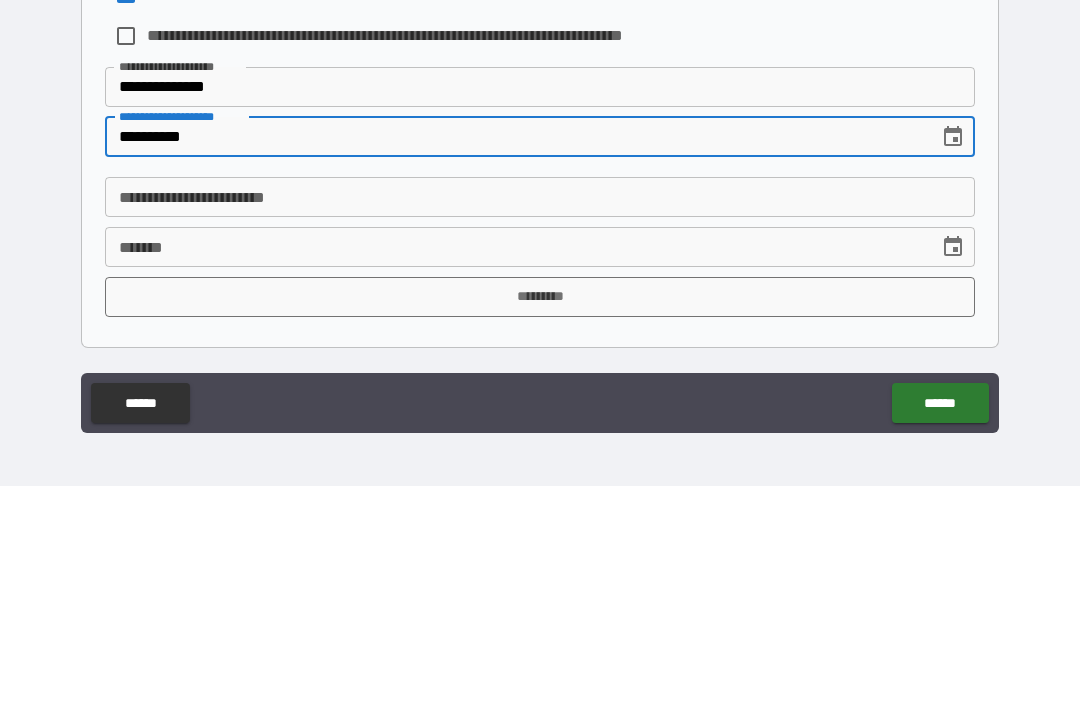 scroll, scrollTop: 1074, scrollLeft: 0, axis: vertical 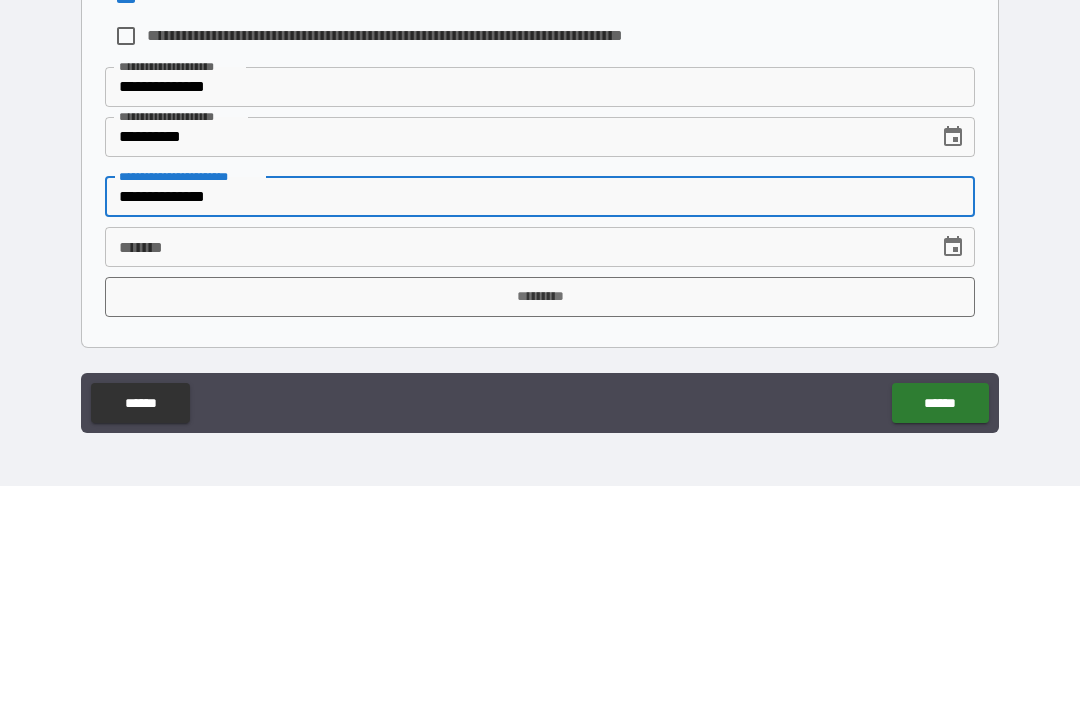 type on "**********" 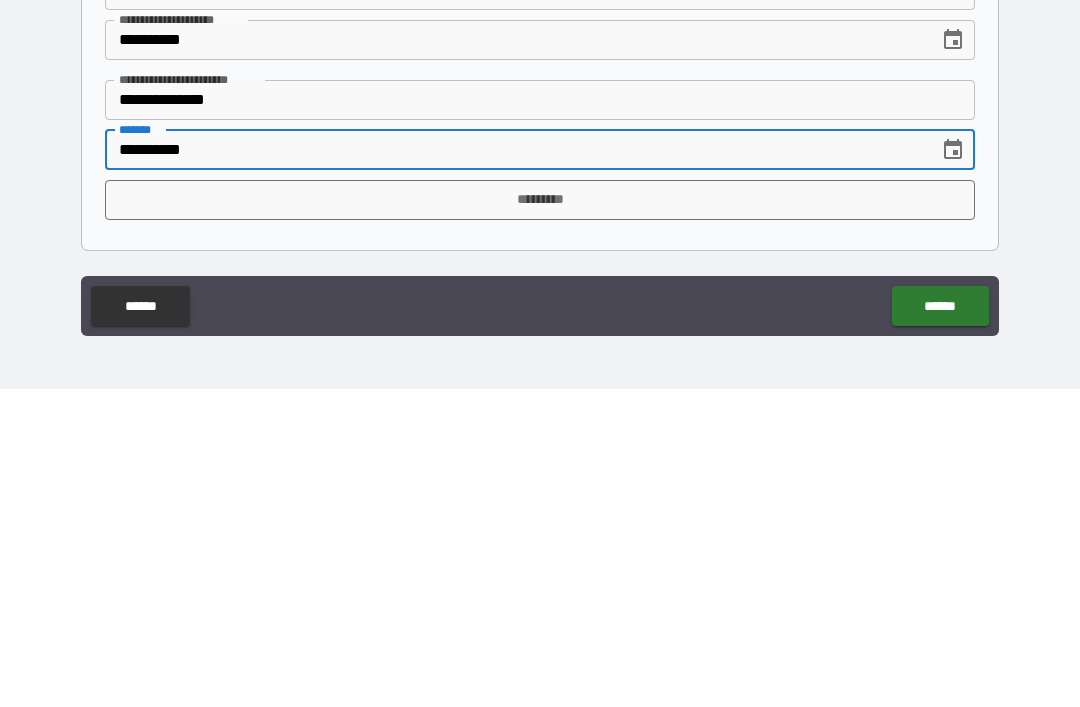 type on "**********" 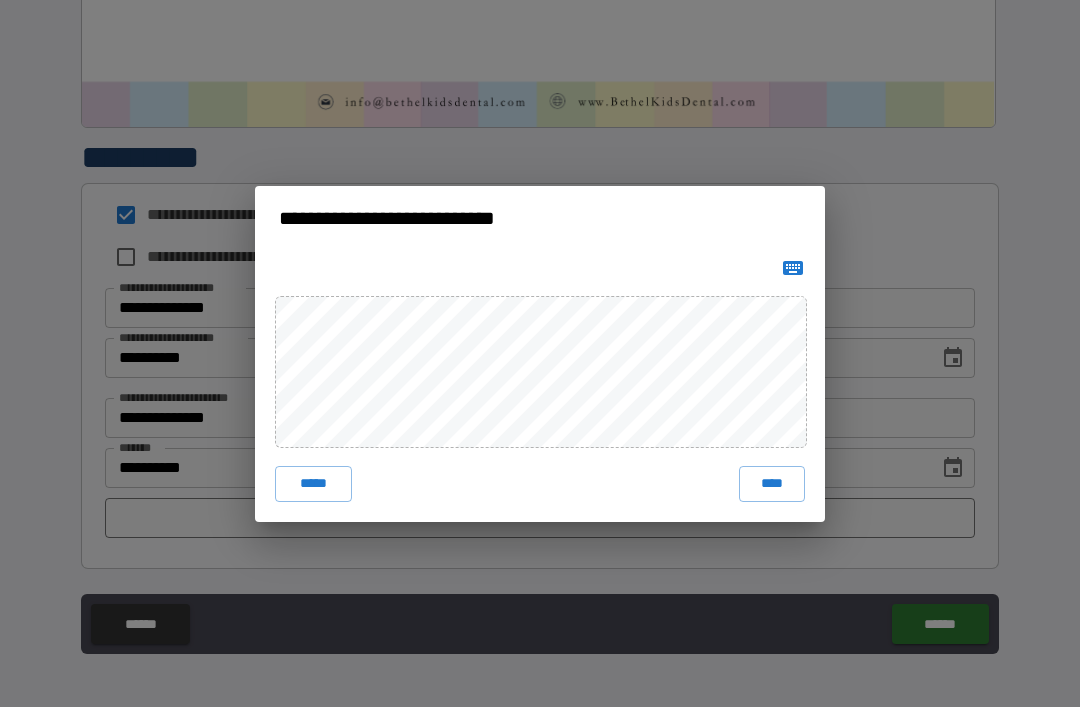 click on "*****" at bounding box center (313, 484) 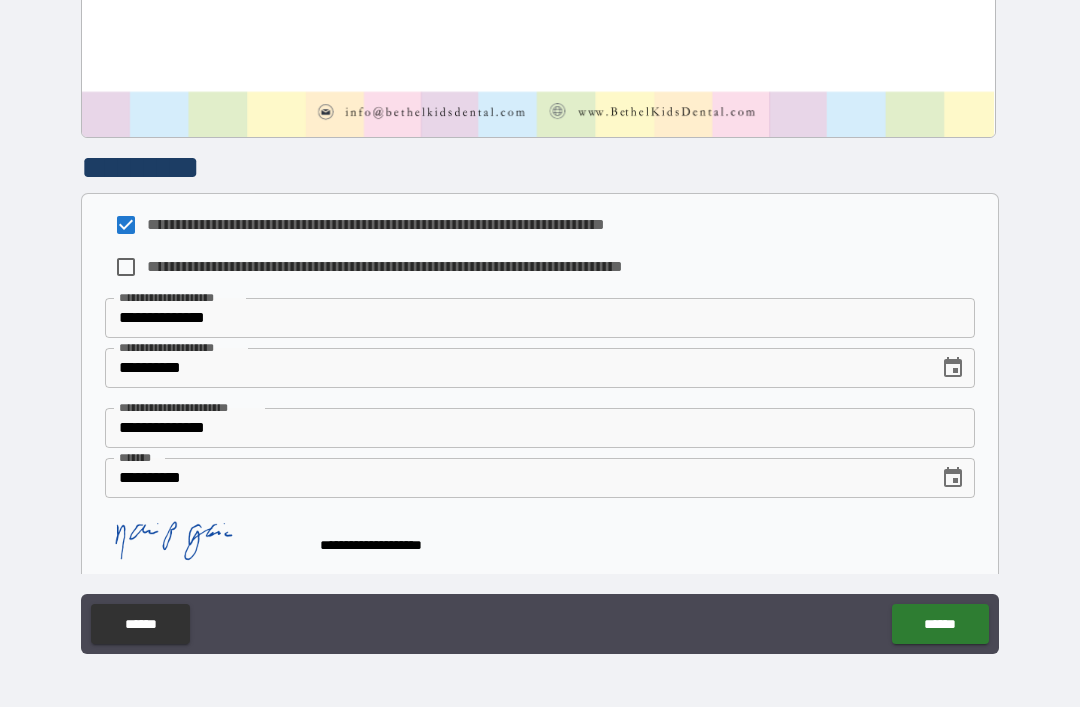click on "******" at bounding box center [940, 624] 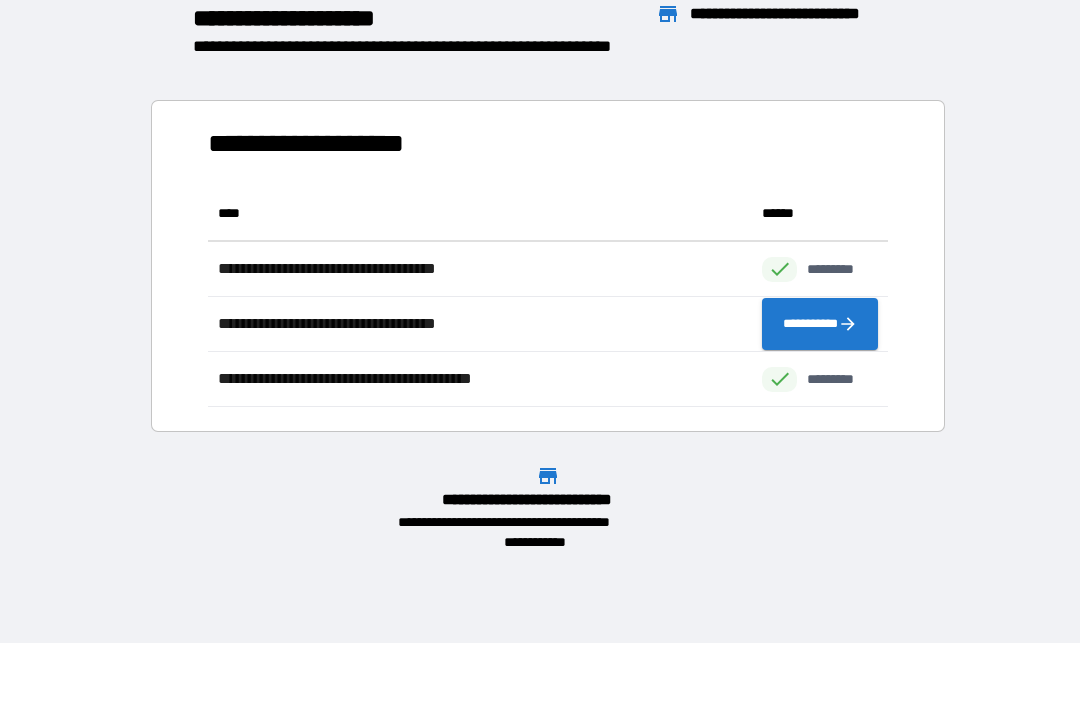 scroll, scrollTop: 1, scrollLeft: 1, axis: both 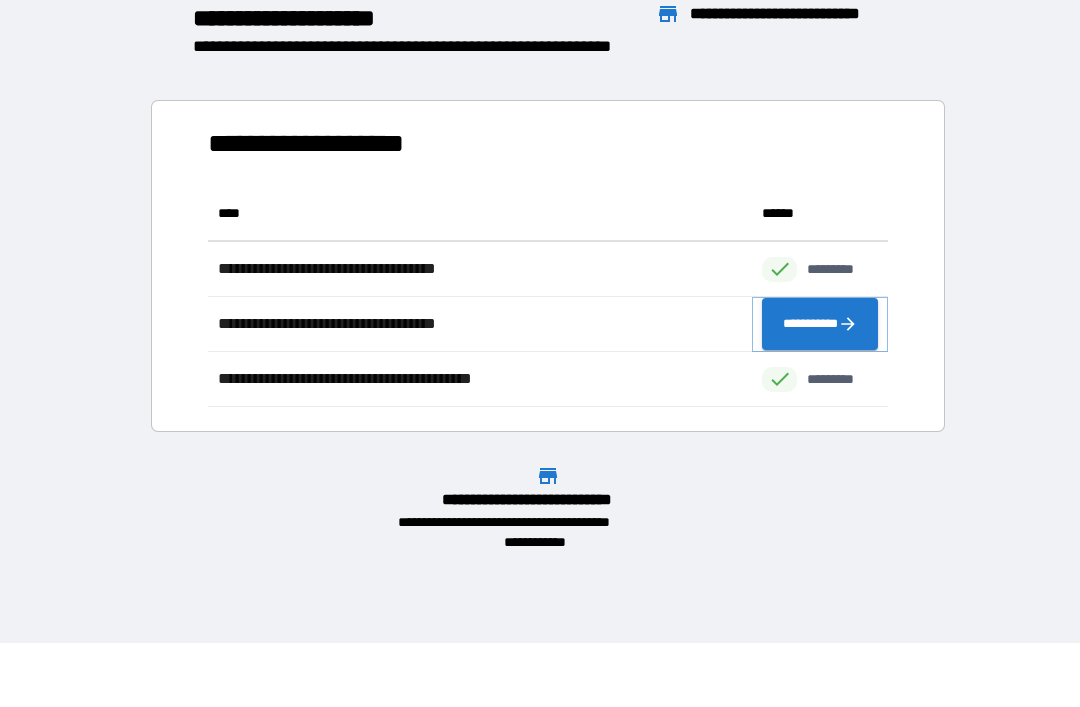 click on "**********" at bounding box center [820, 324] 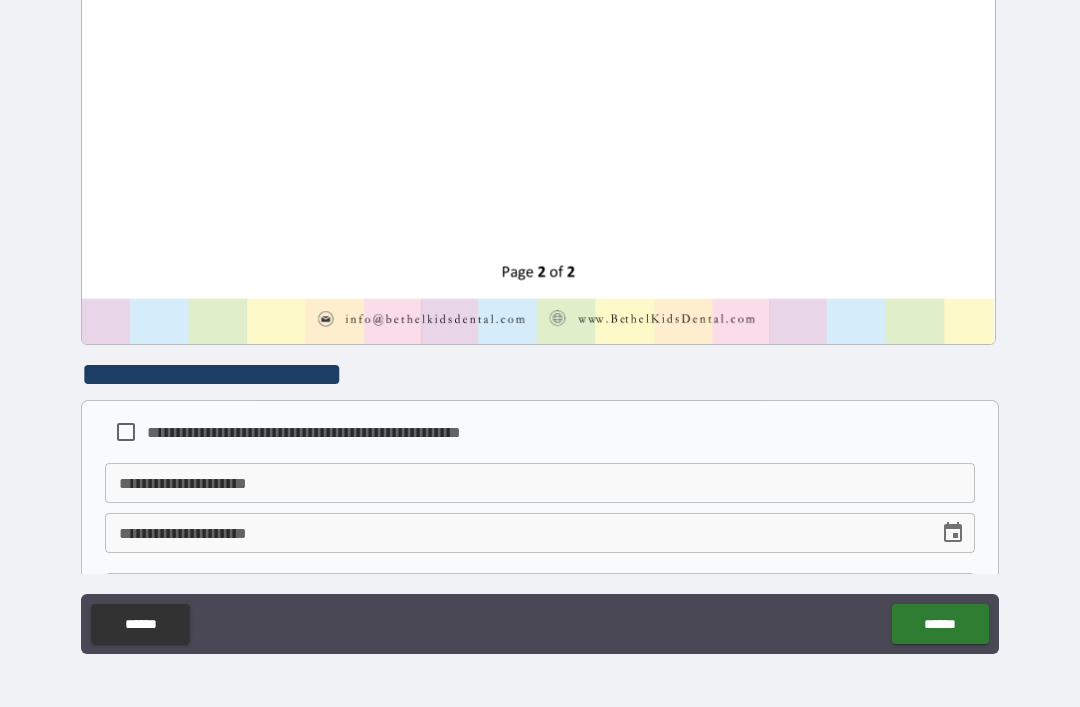 scroll, scrollTop: 2078, scrollLeft: 0, axis: vertical 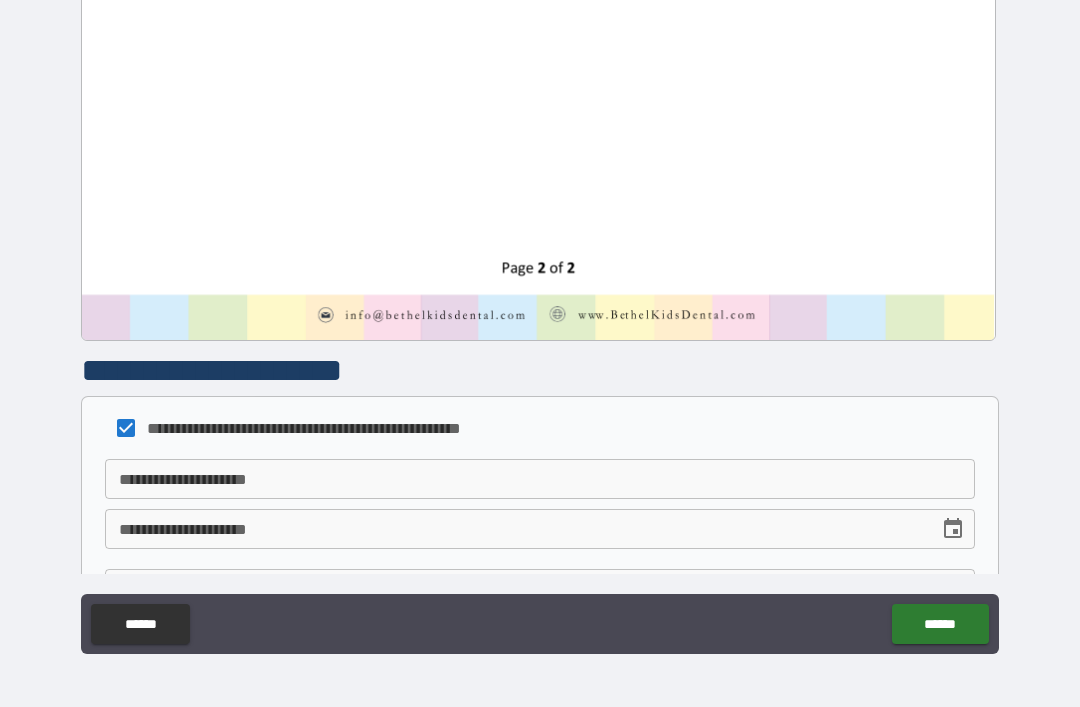 click on "**********" at bounding box center (540, 479) 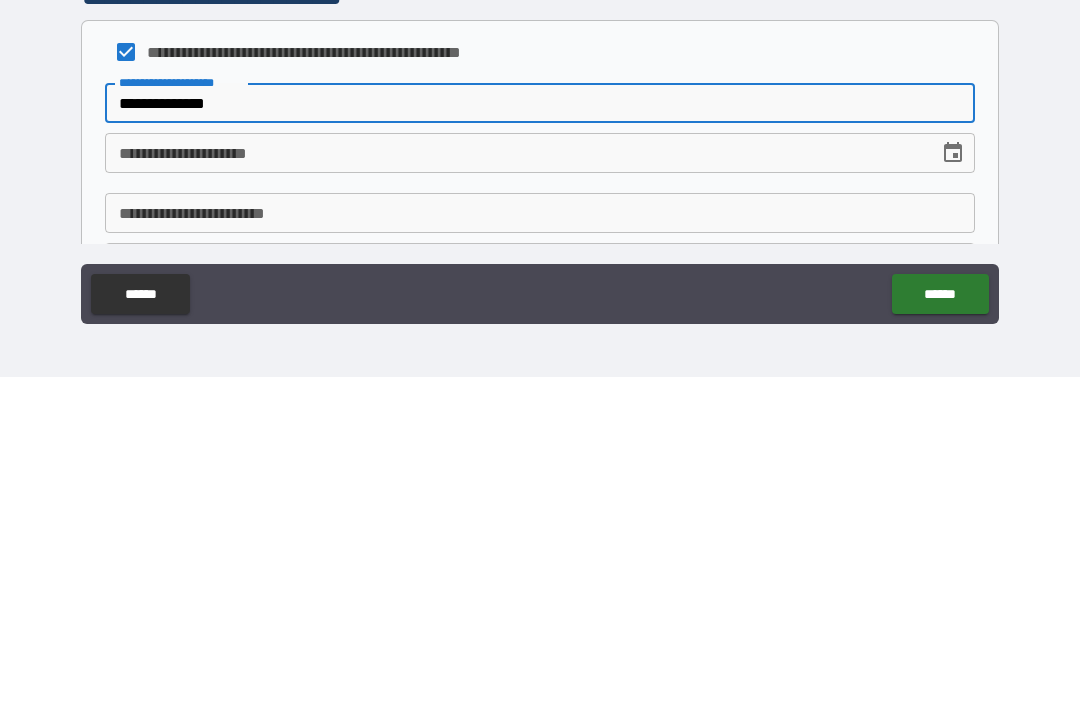 scroll, scrollTop: 2125, scrollLeft: 0, axis: vertical 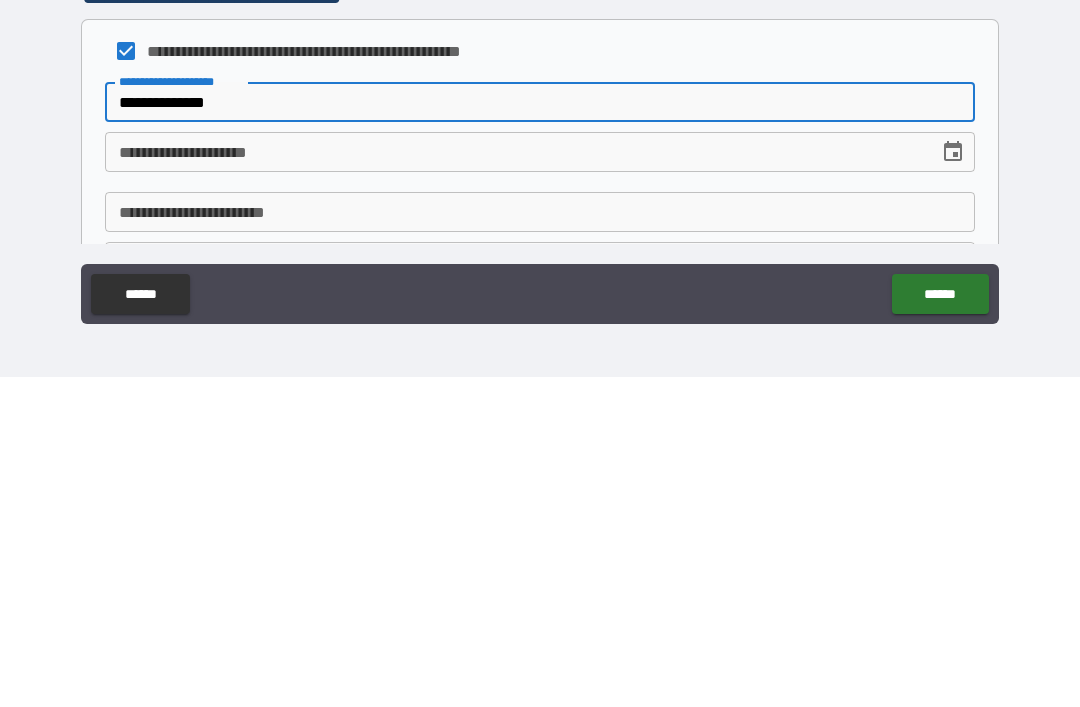 type on "**********" 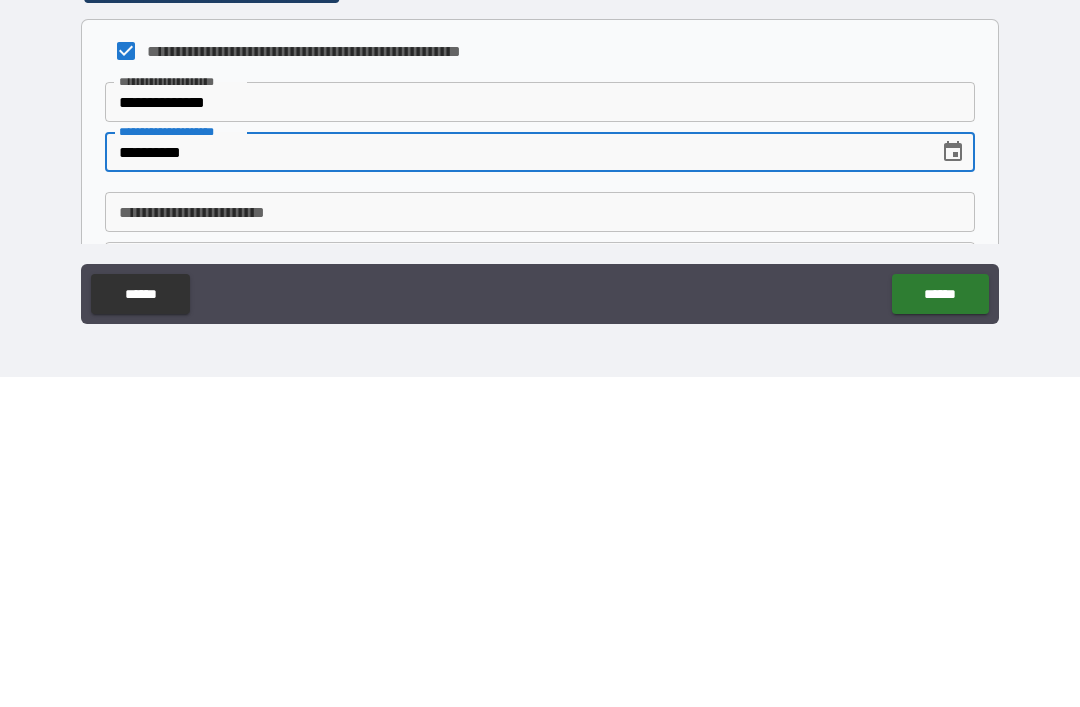 type on "**********" 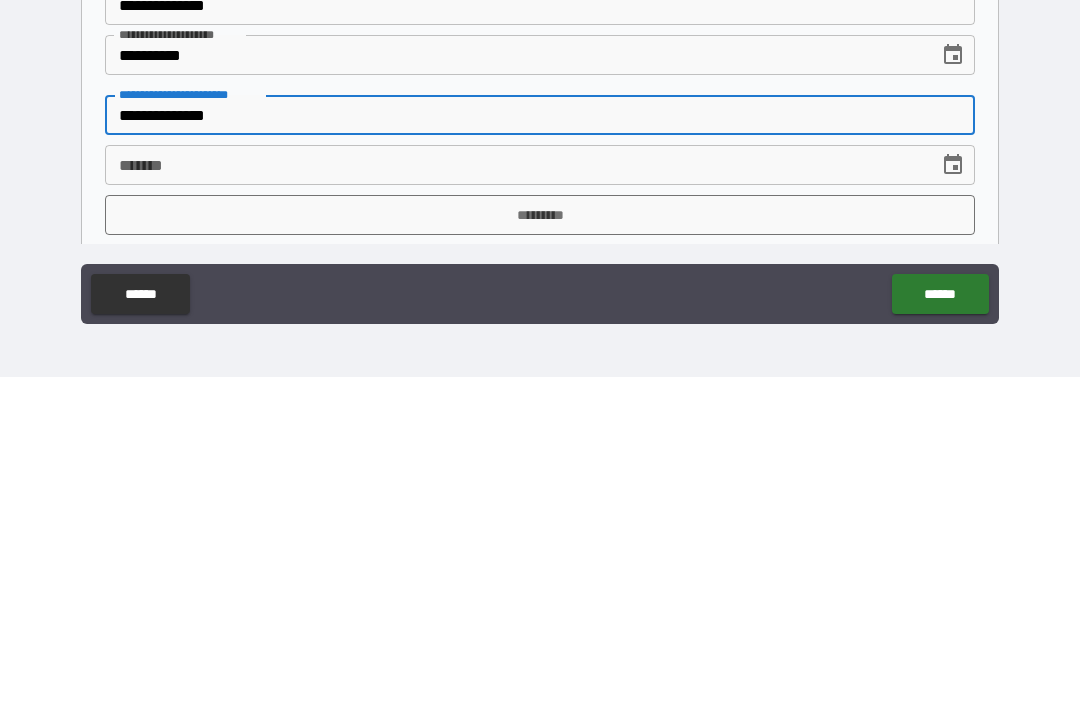 scroll, scrollTop: 2225, scrollLeft: 0, axis: vertical 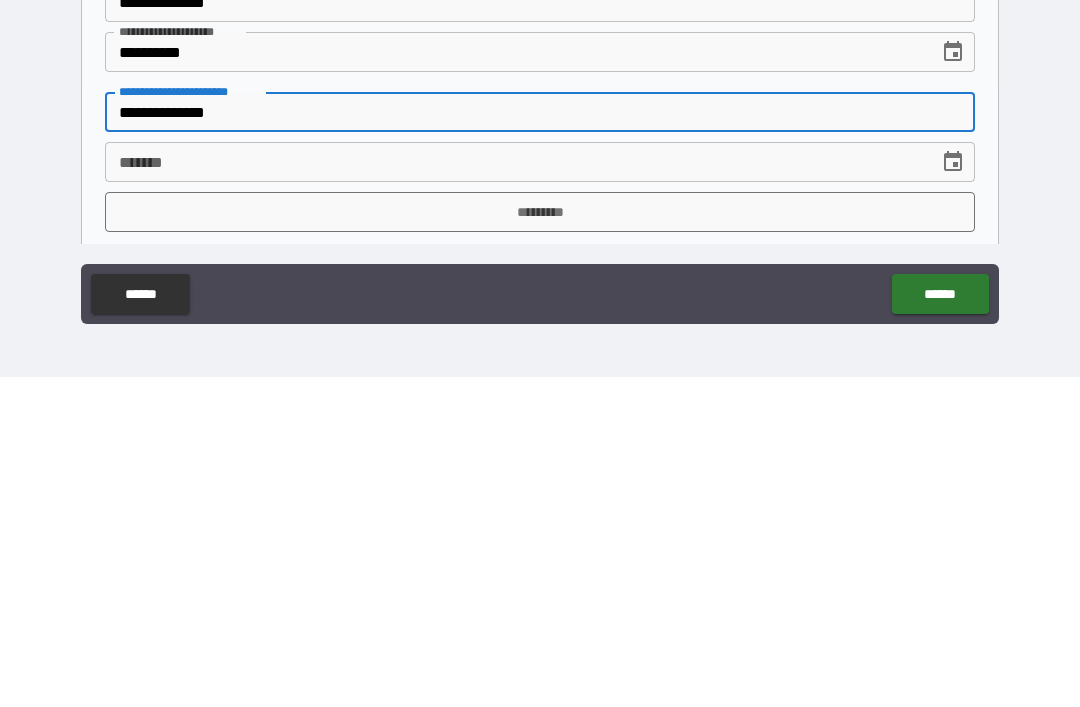 type on "**********" 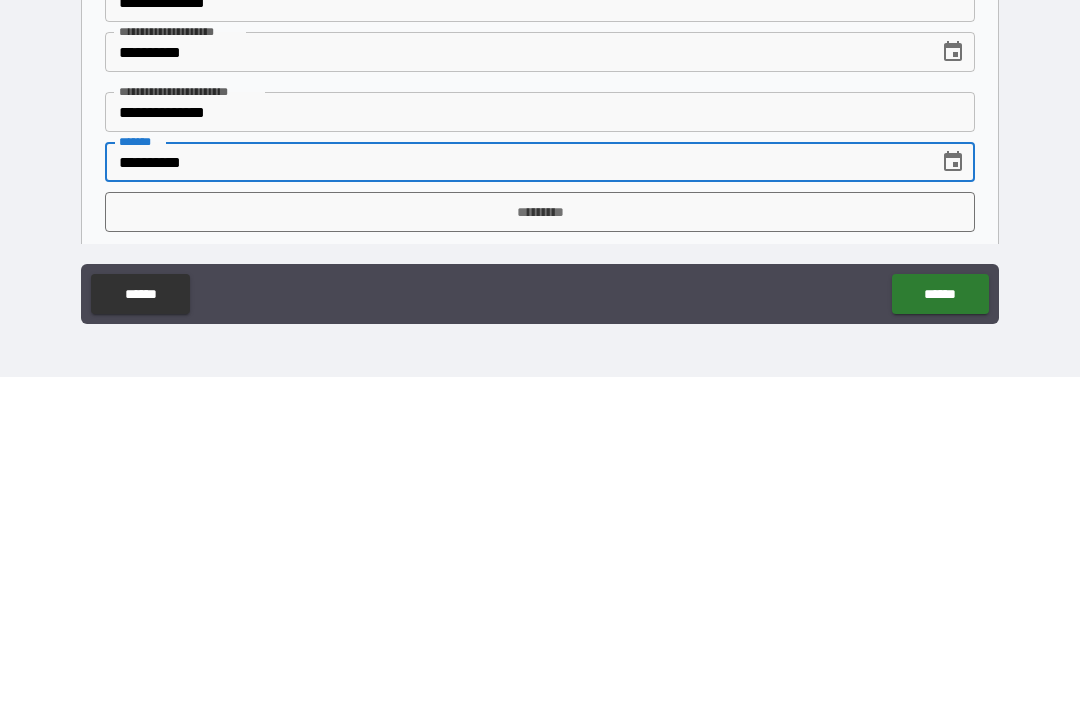 type on "**********" 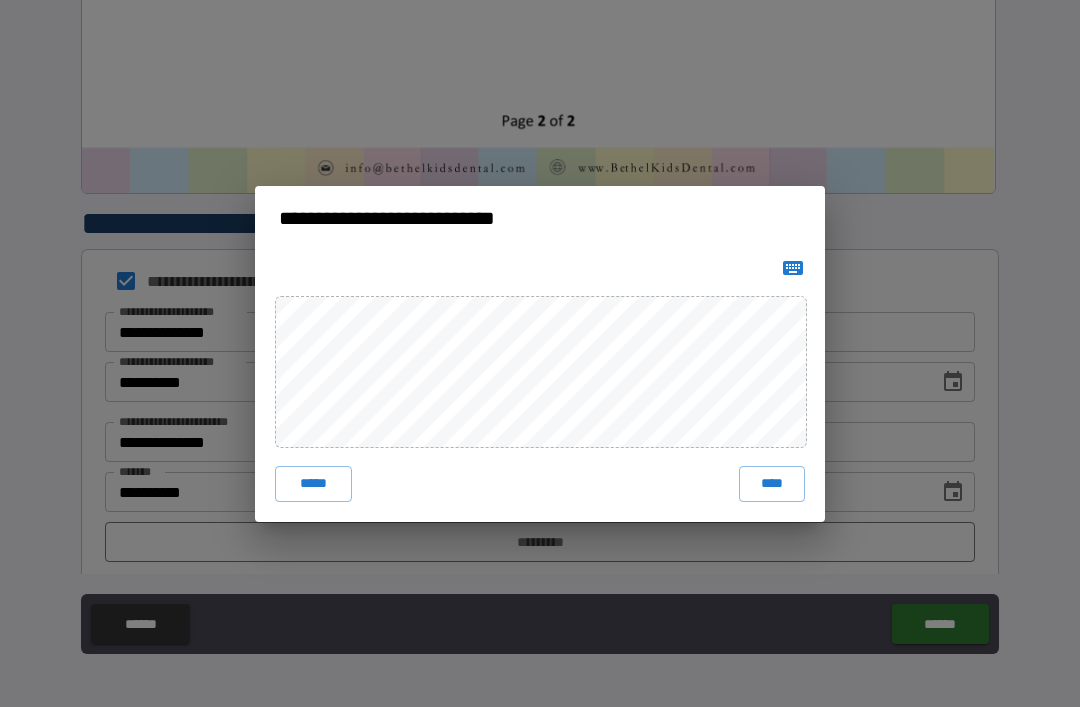 click on "****" at bounding box center (772, 484) 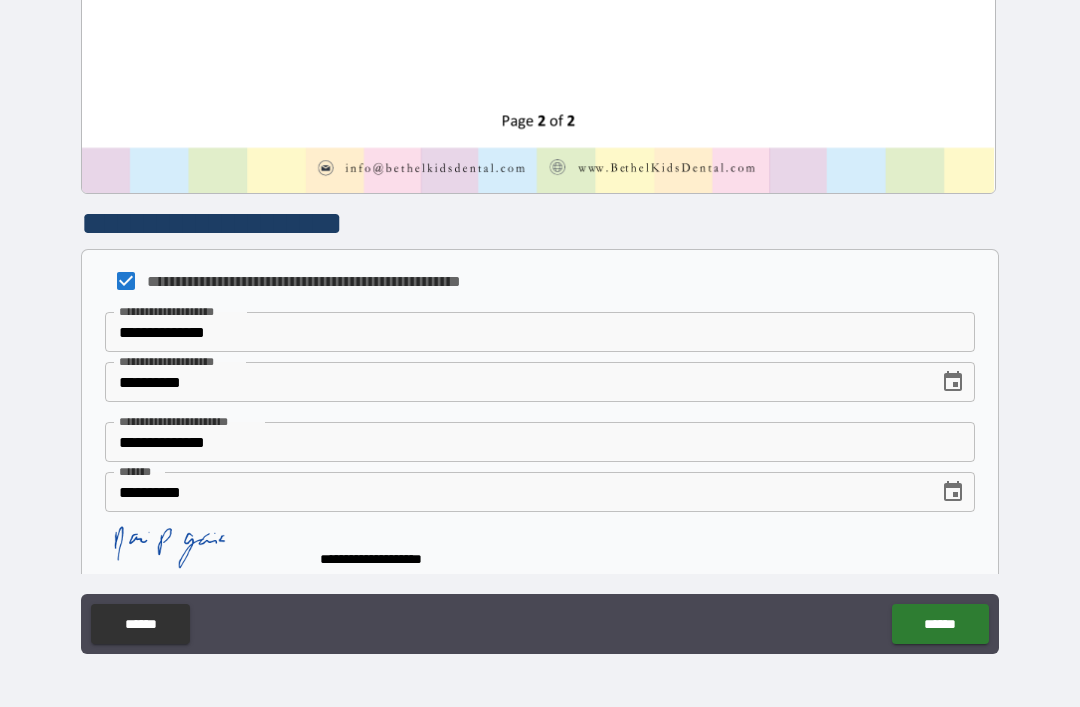 click on "******" at bounding box center (940, 624) 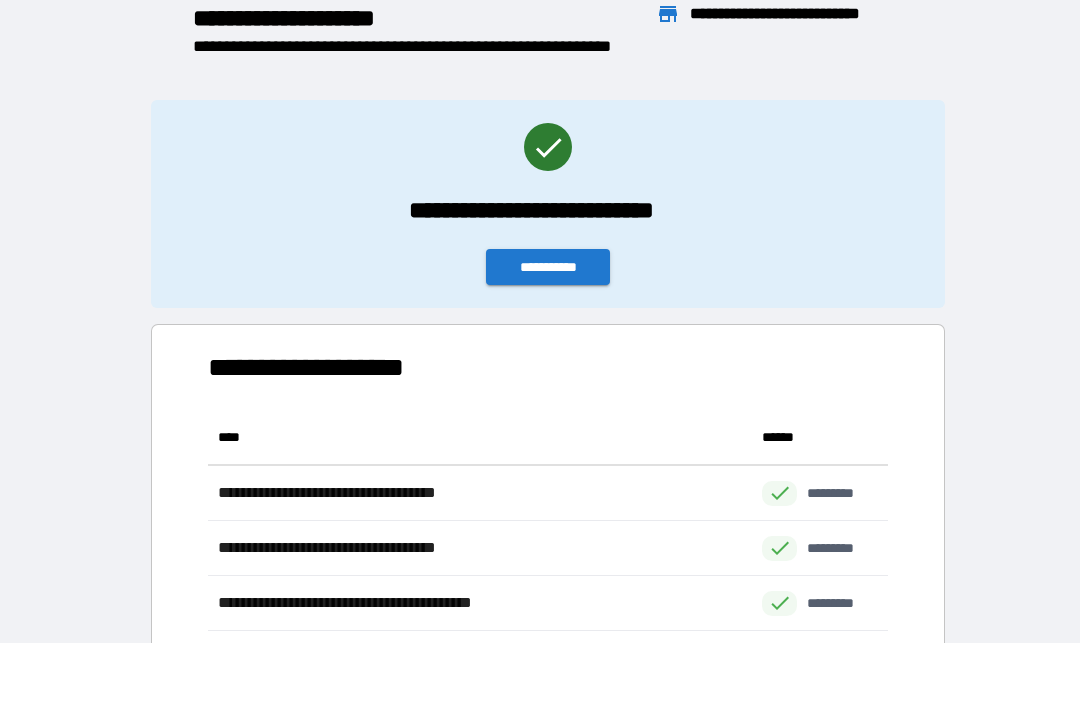 scroll, scrollTop: 1, scrollLeft: 1, axis: both 